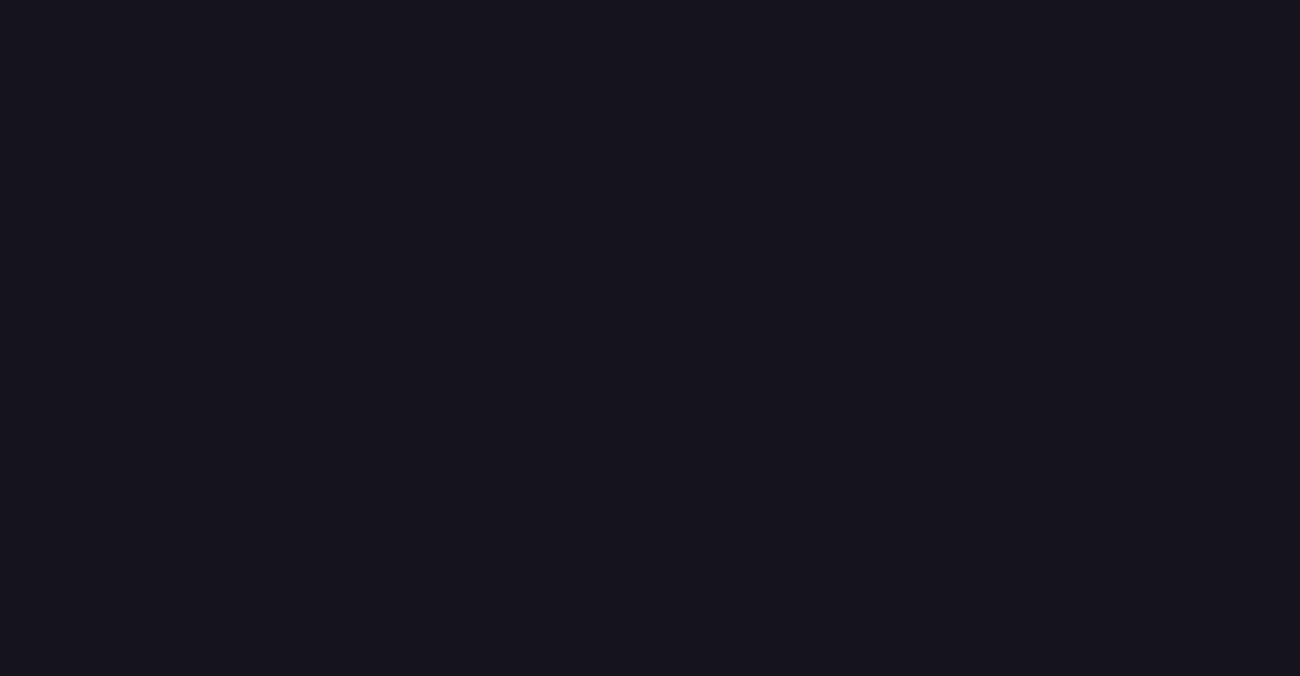 scroll, scrollTop: 0, scrollLeft: 0, axis: both 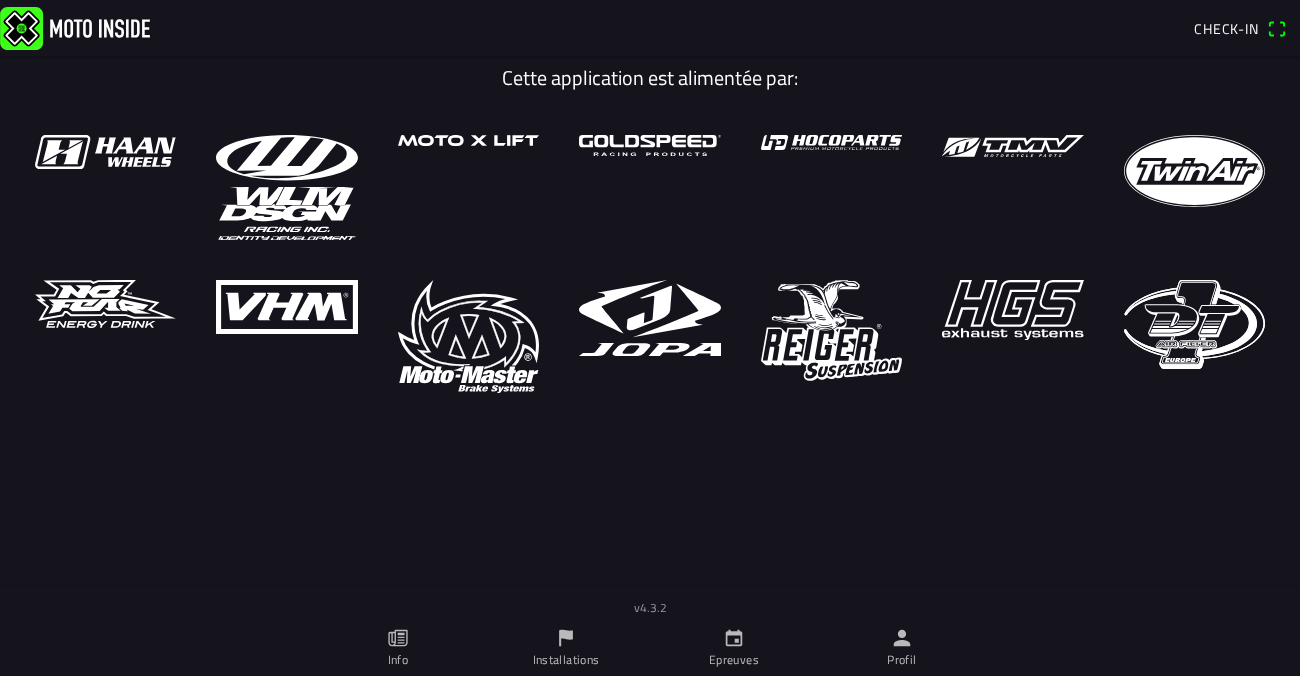 click on "Cette application est alimentée par:" at bounding box center (650, 349) 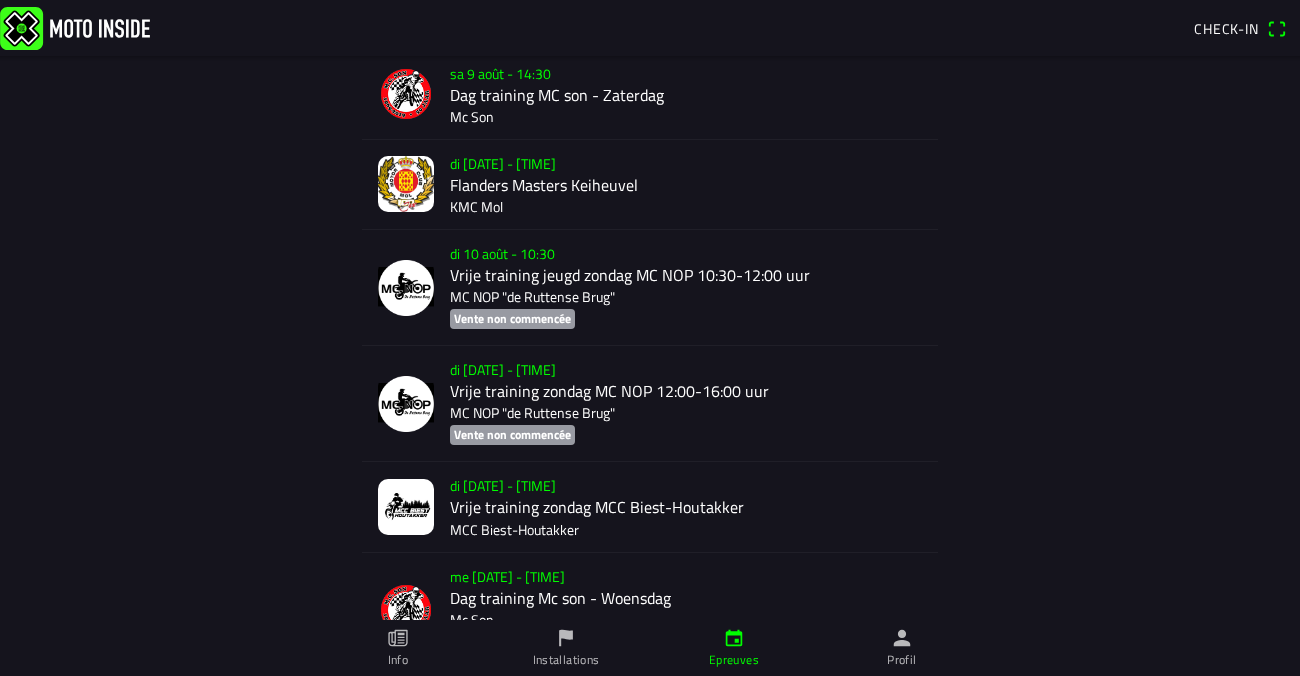 scroll, scrollTop: 1384, scrollLeft: 0, axis: vertical 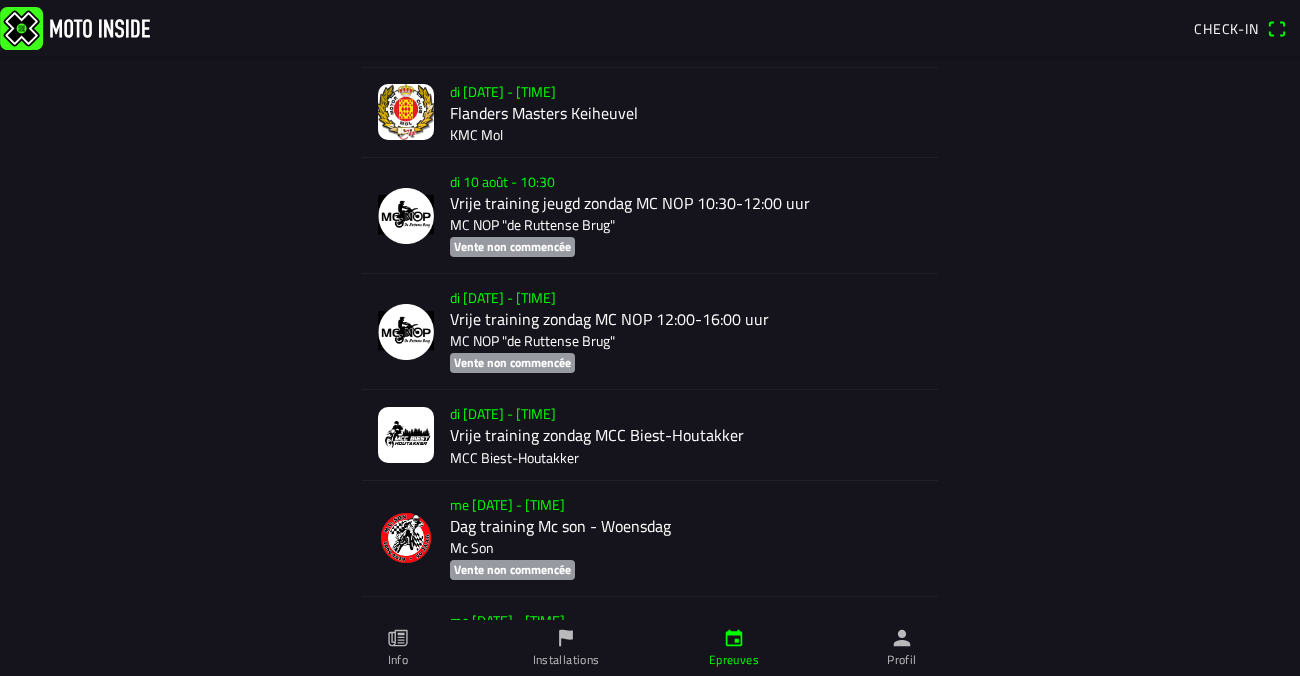 click on "di [DATE] - [TIME] [BRAND] [BRAND] [BRAND]" 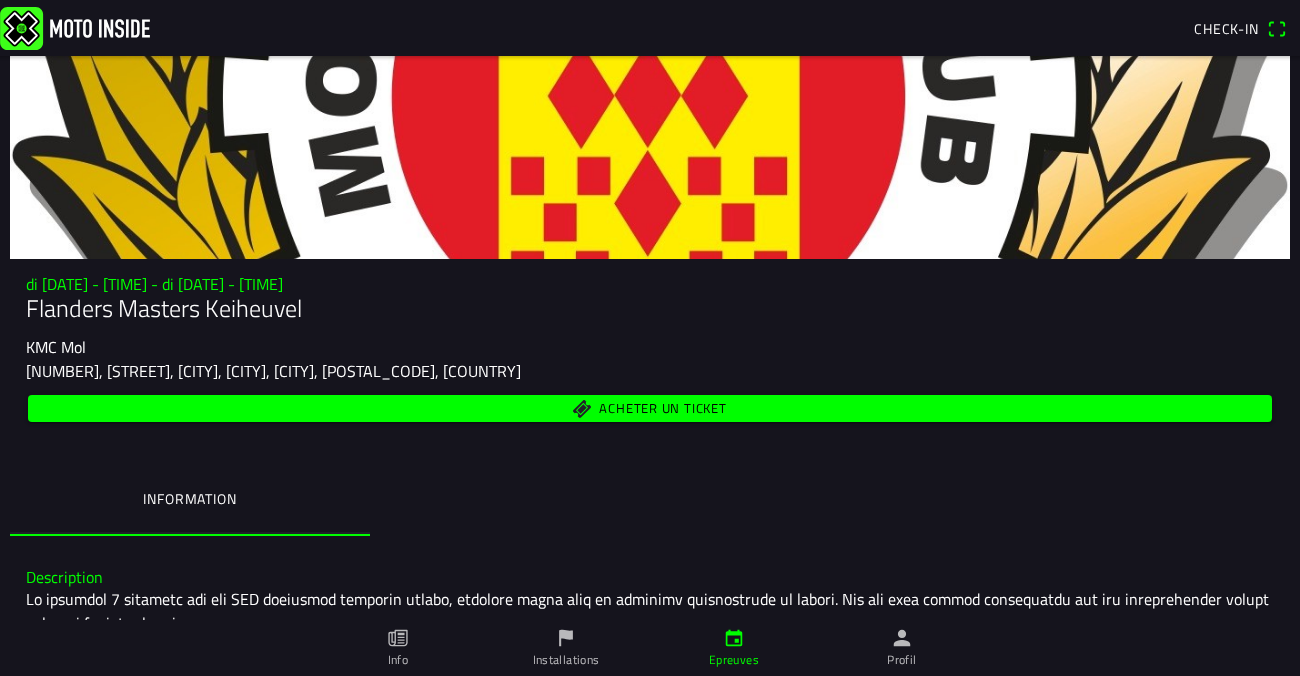 click on "Information" at bounding box center [650, 501] 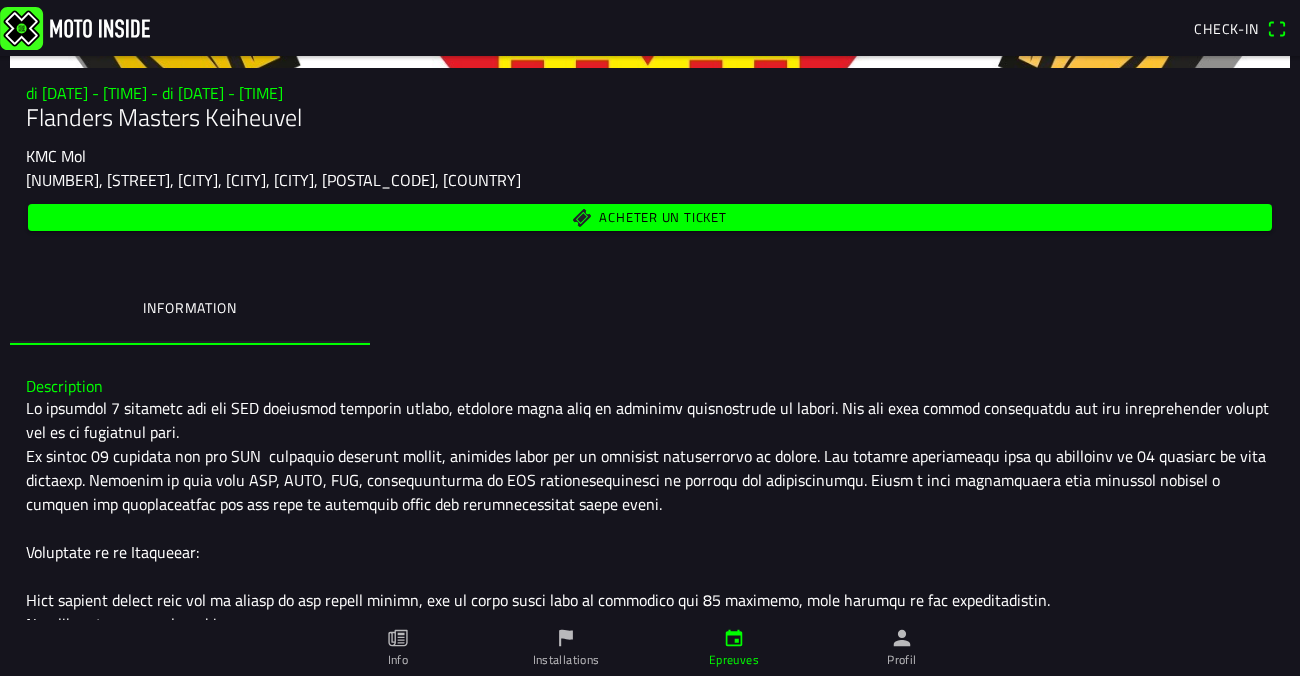 scroll, scrollTop: 188, scrollLeft: 0, axis: vertical 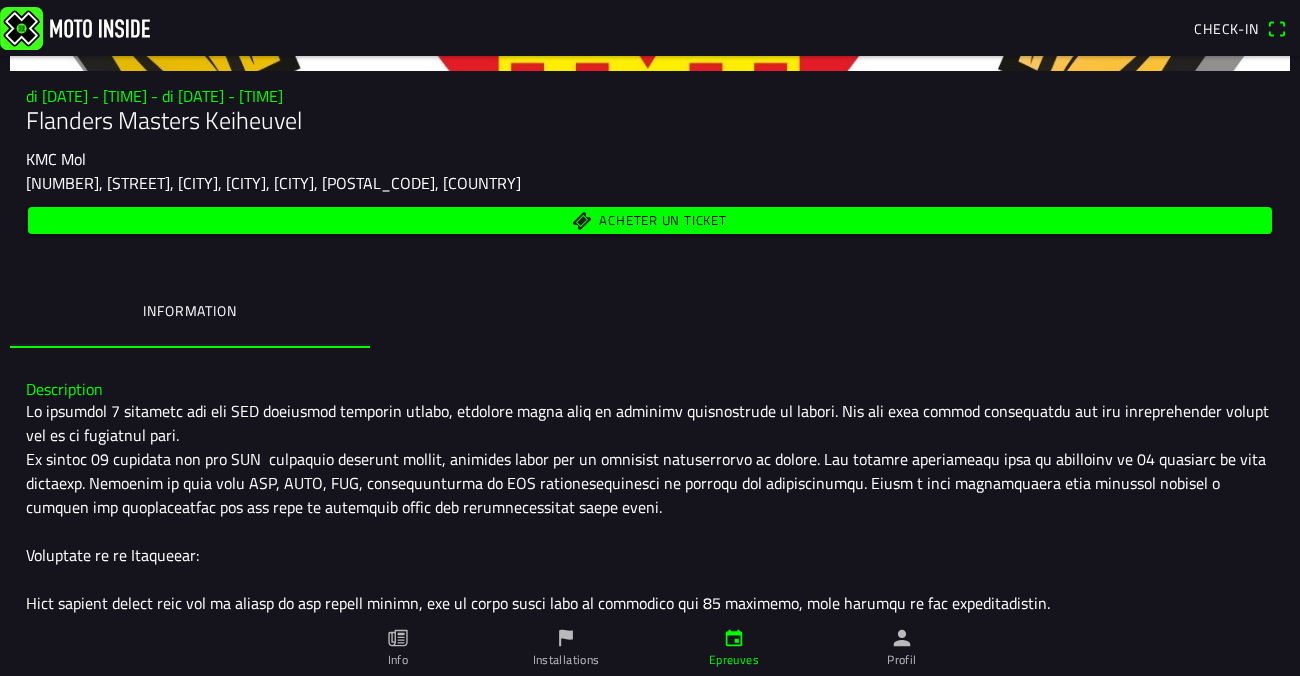 click on "Acheter un ticket" at bounding box center (650, 220) 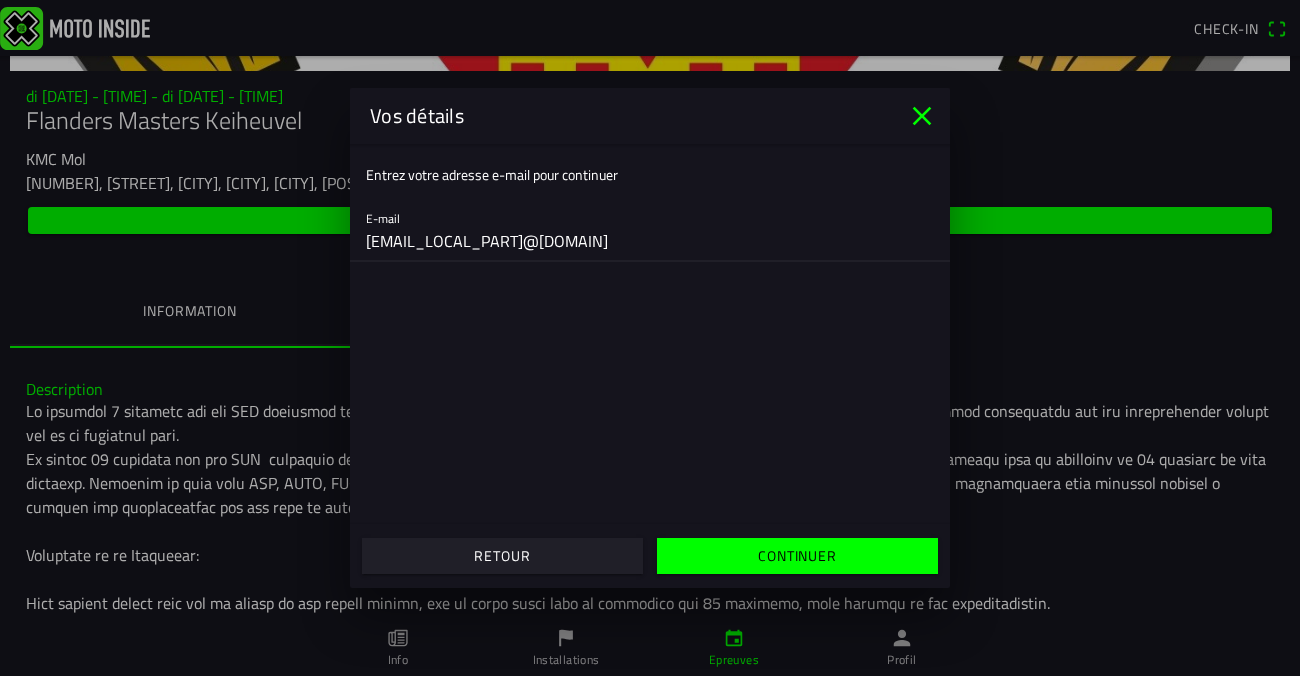 type on "[EMAIL_LOCAL_PART]@[DOMAIN]" 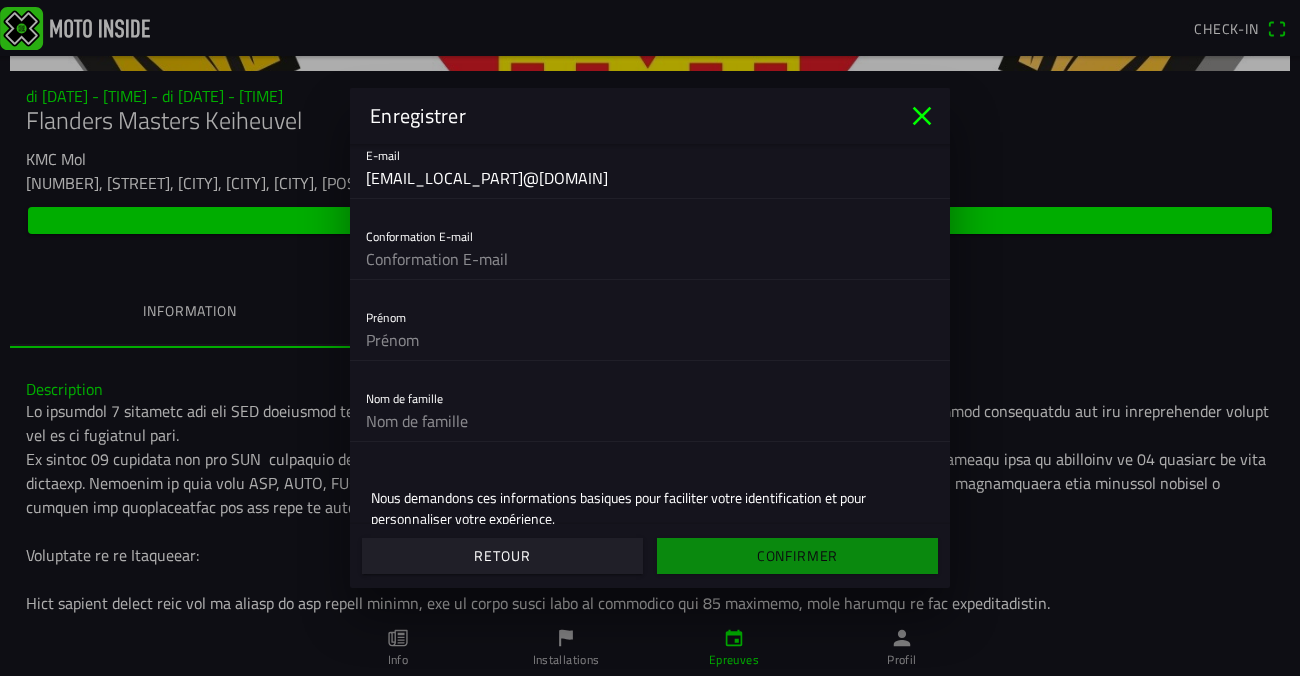 scroll, scrollTop: 34, scrollLeft: 0, axis: vertical 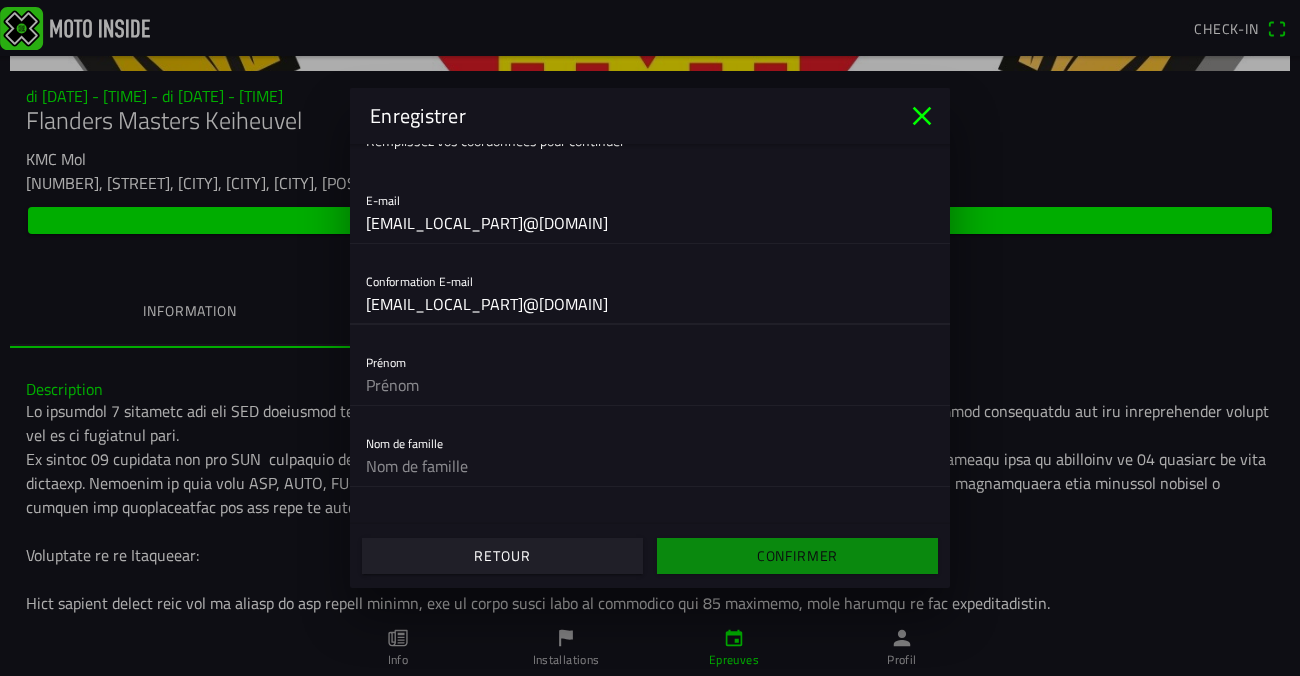 type on "[EMAIL_LOCAL_PART]@[DOMAIN]" 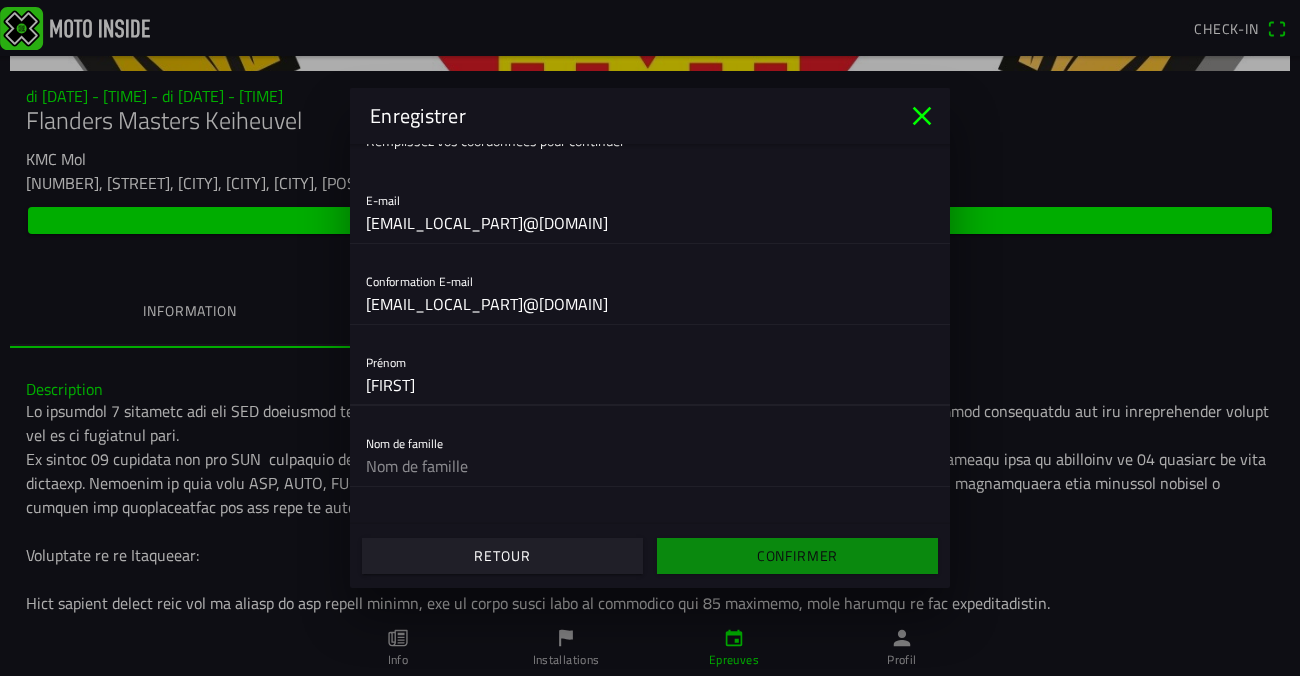 type on "[FIRST]" 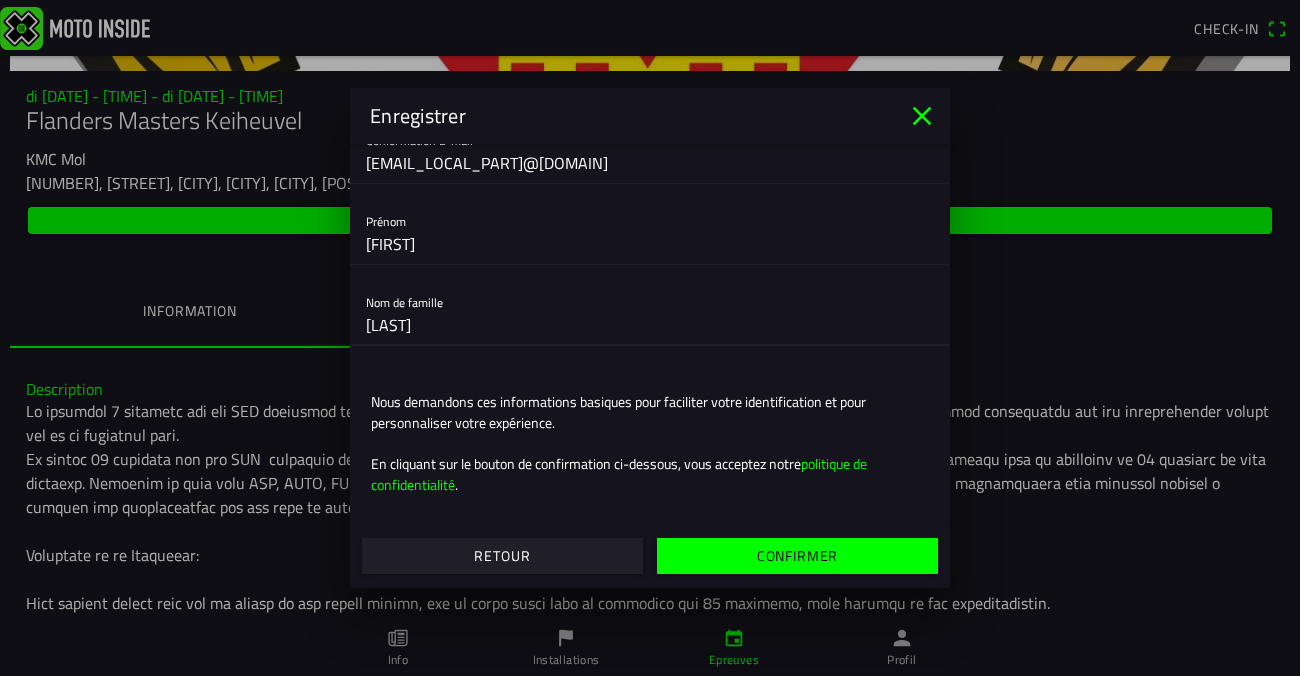 scroll, scrollTop: 184, scrollLeft: 0, axis: vertical 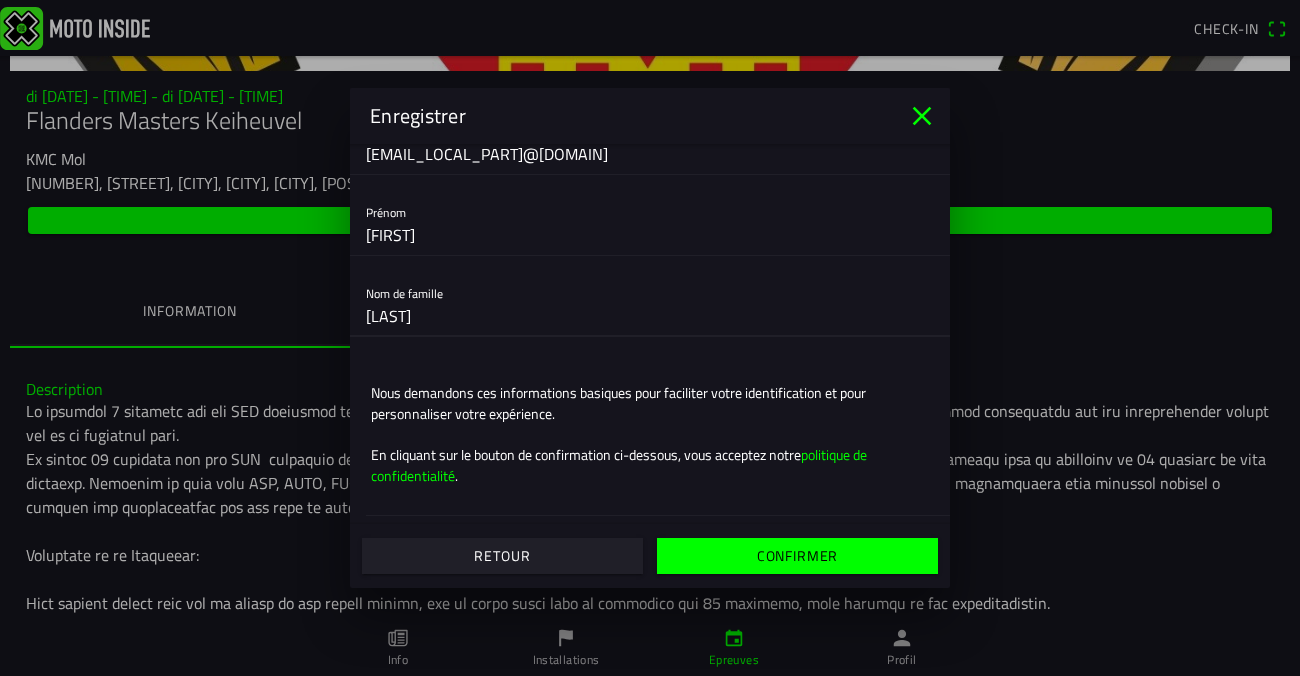 type on "[LAST]" 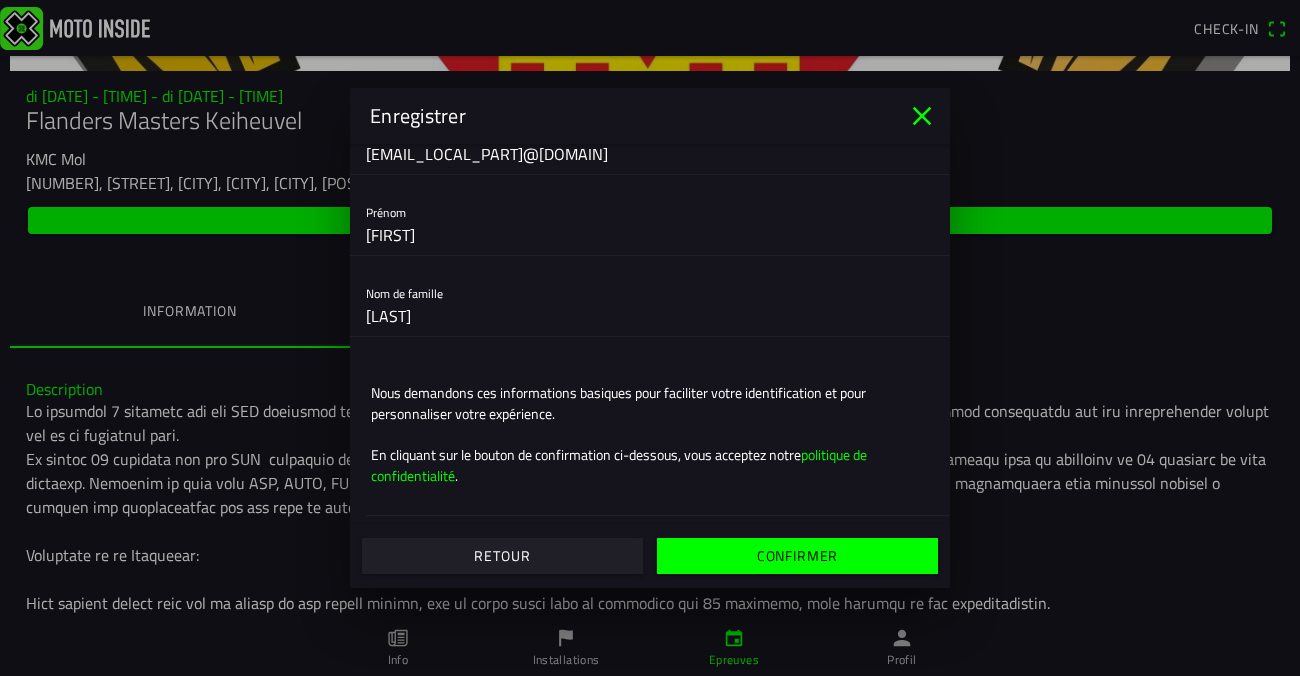 click on "Confirmer" 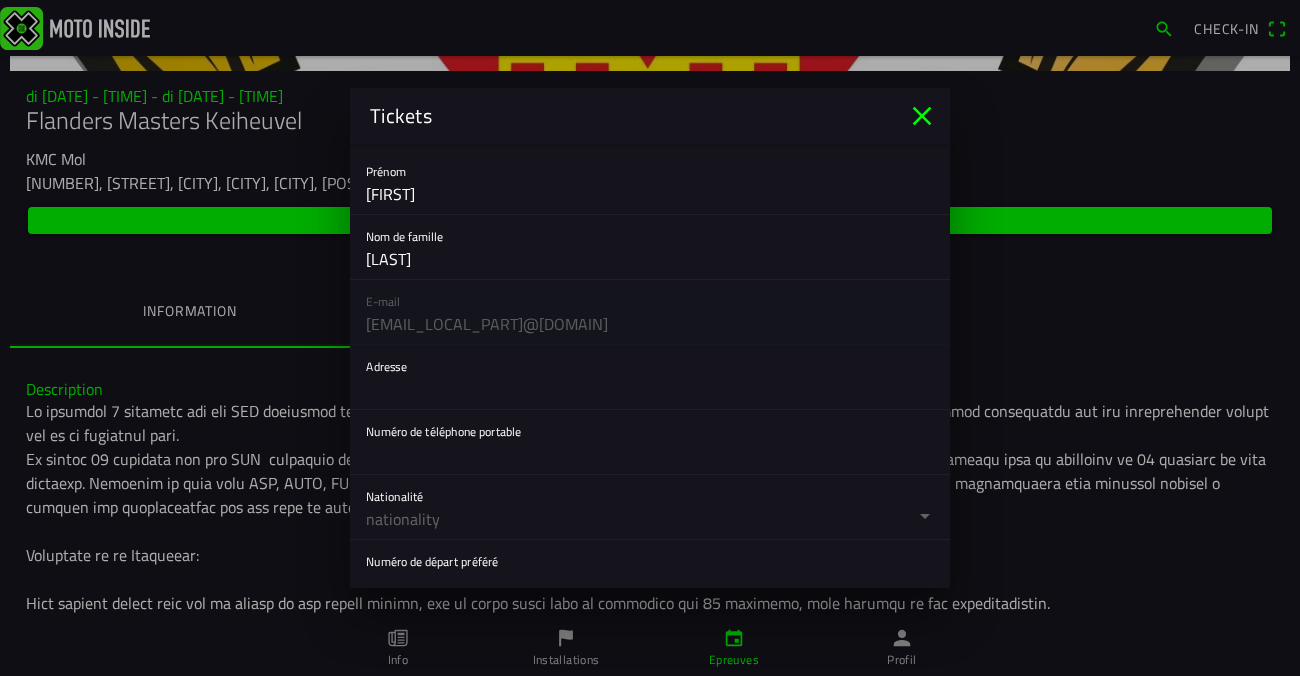scroll, scrollTop: 54, scrollLeft: 0, axis: vertical 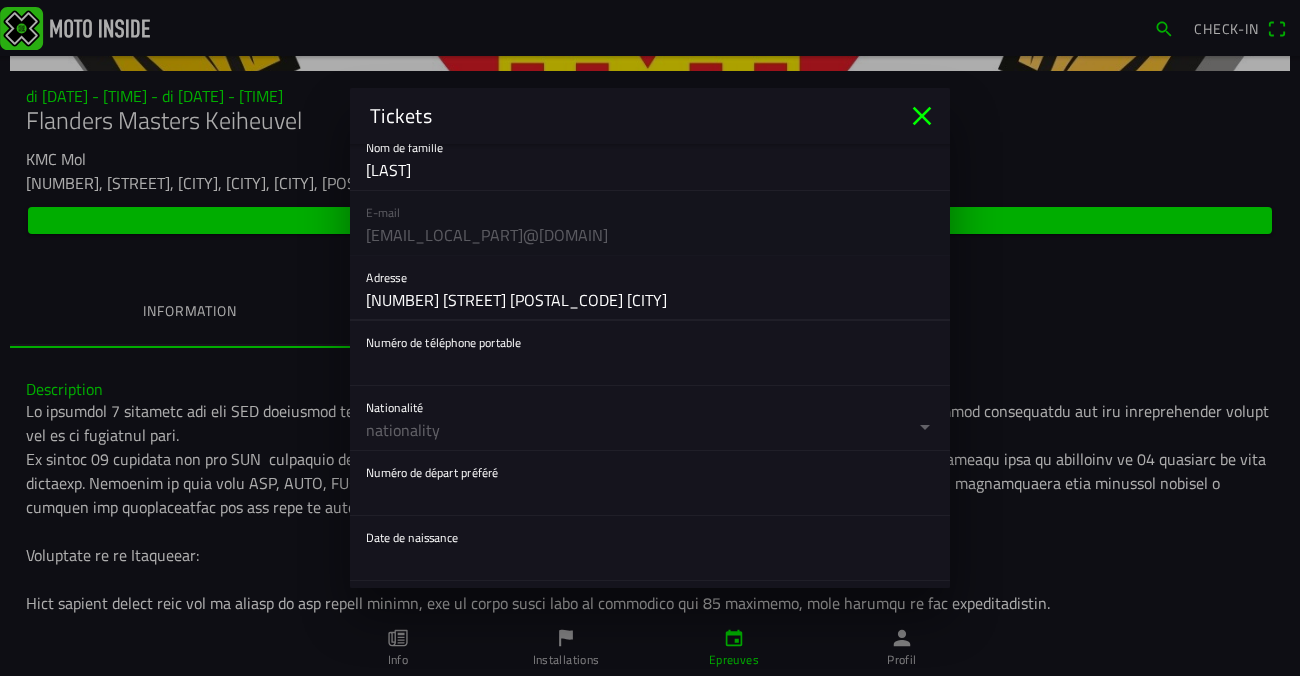 type on "[NUMBER] [STREET] [POSTAL_CODE] [CITY]" 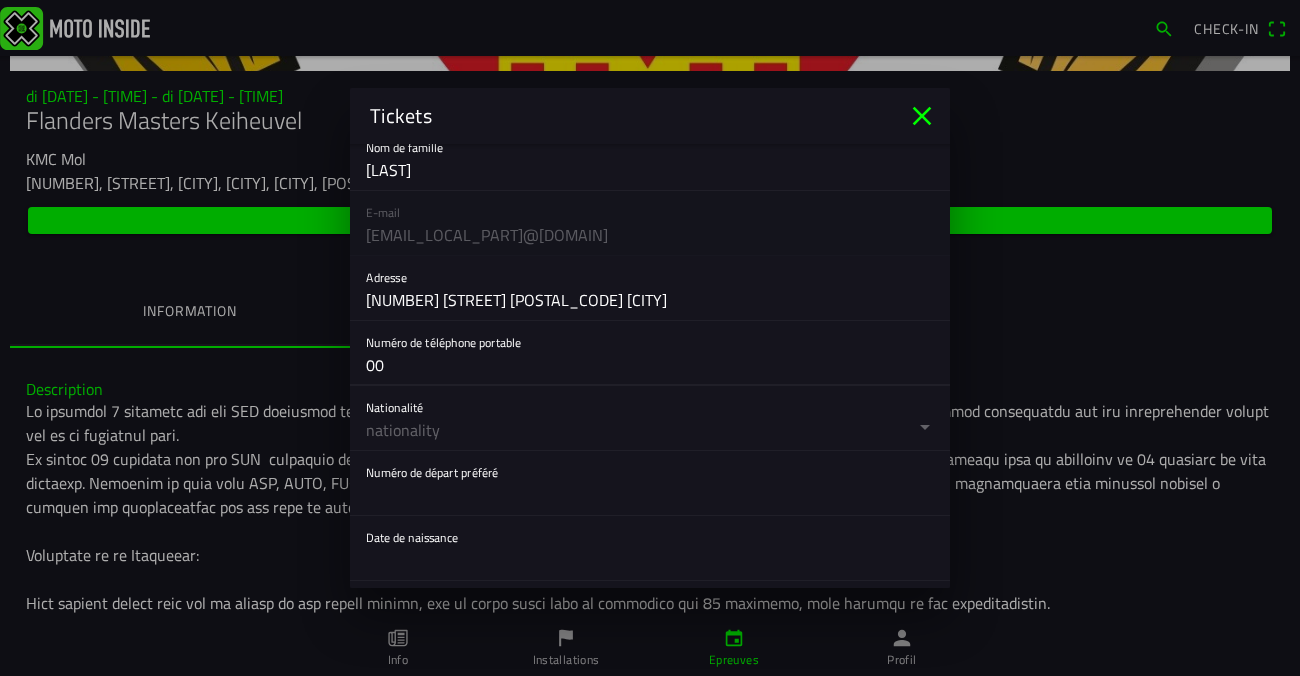 type on "0" 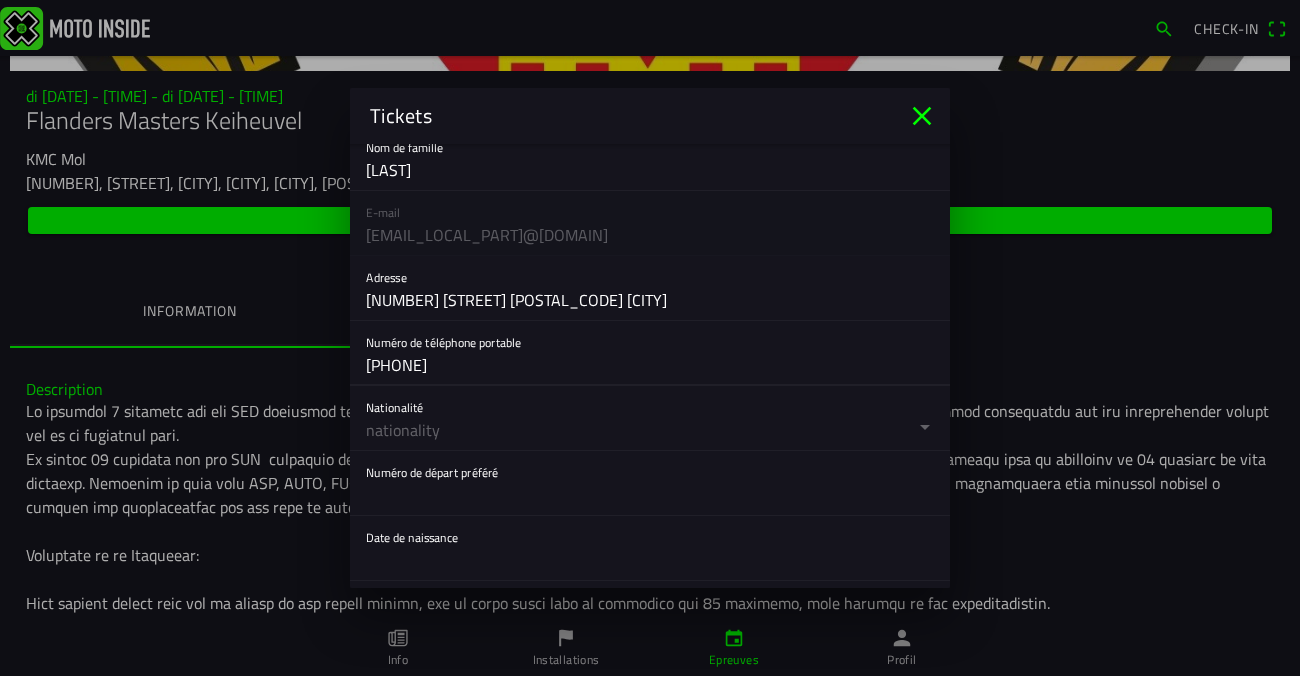 type on "[PHONE]" 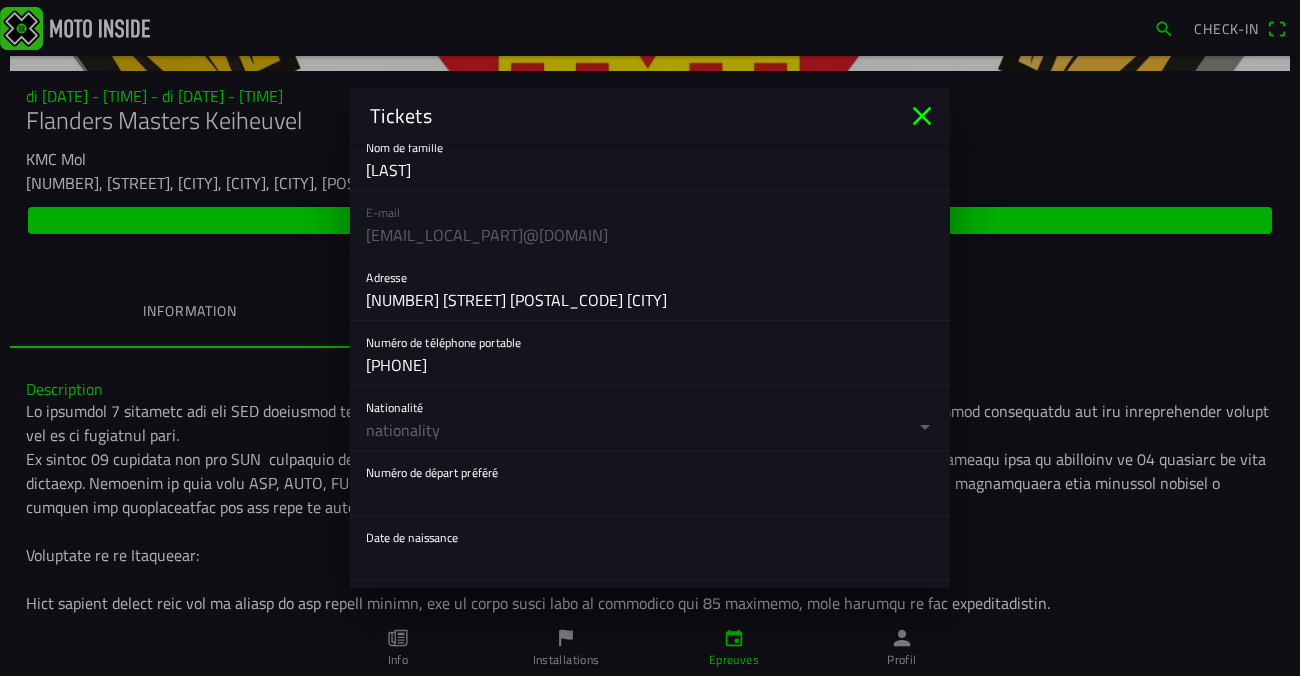 click 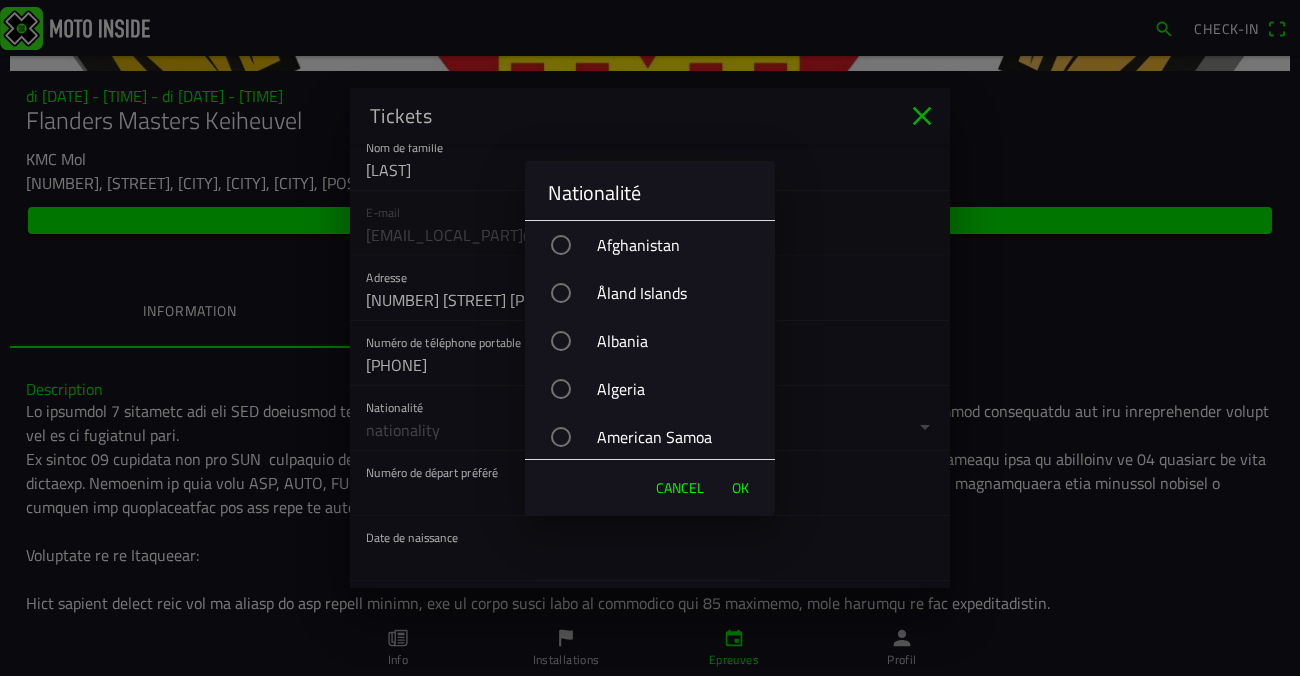 drag, startPoint x: 636, startPoint y: 428, endPoint x: 659, endPoint y: 232, distance: 197.34488 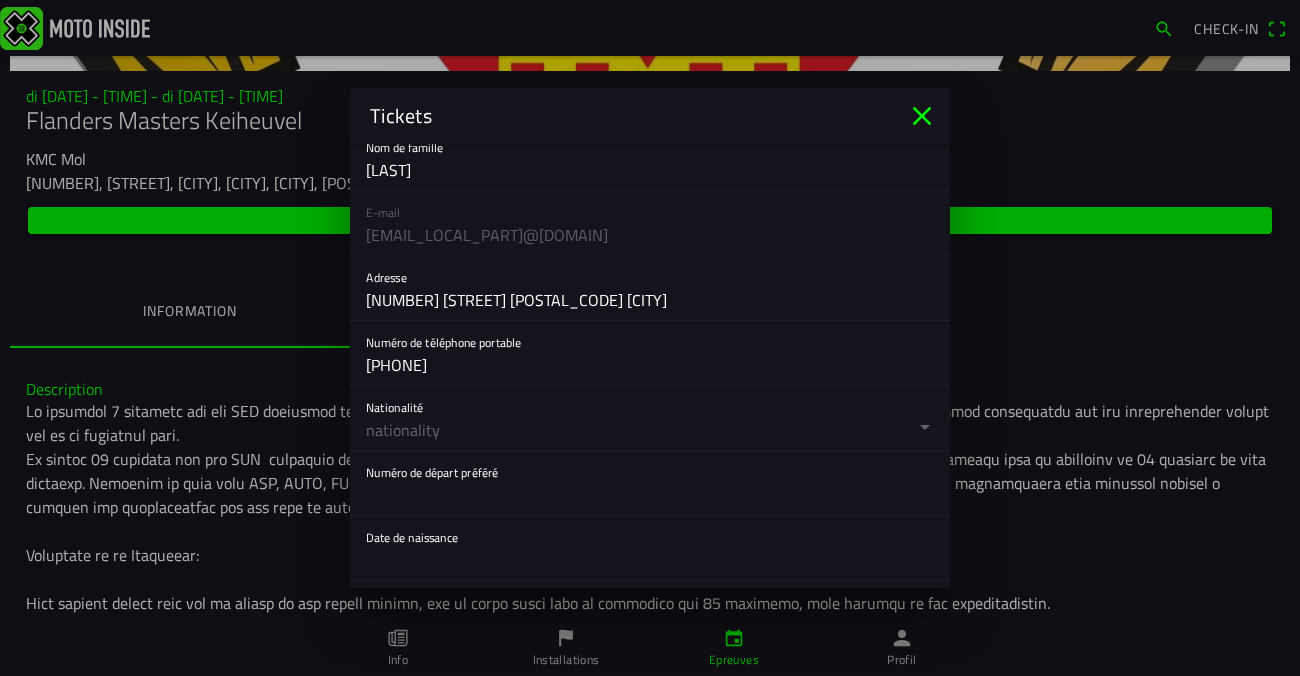 drag, startPoint x: 940, startPoint y: 233, endPoint x: 940, endPoint y: 251, distance: 18 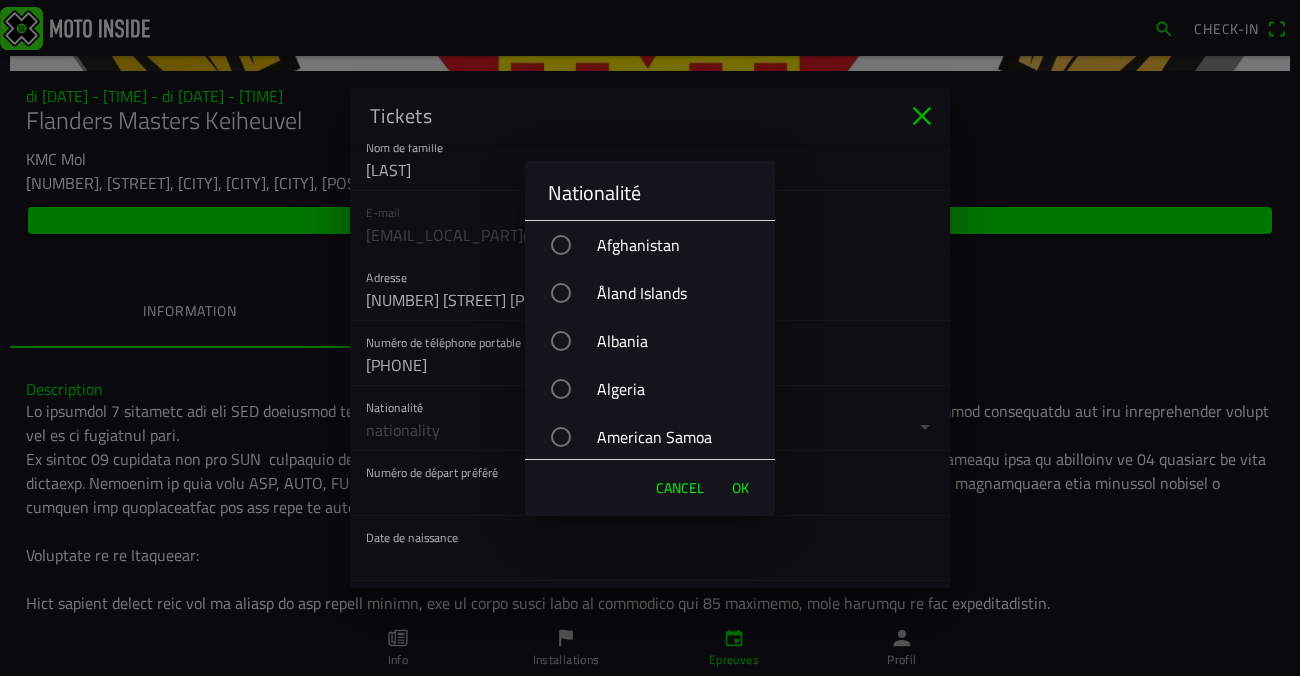 click on "Nationalité" at bounding box center (650, 193) 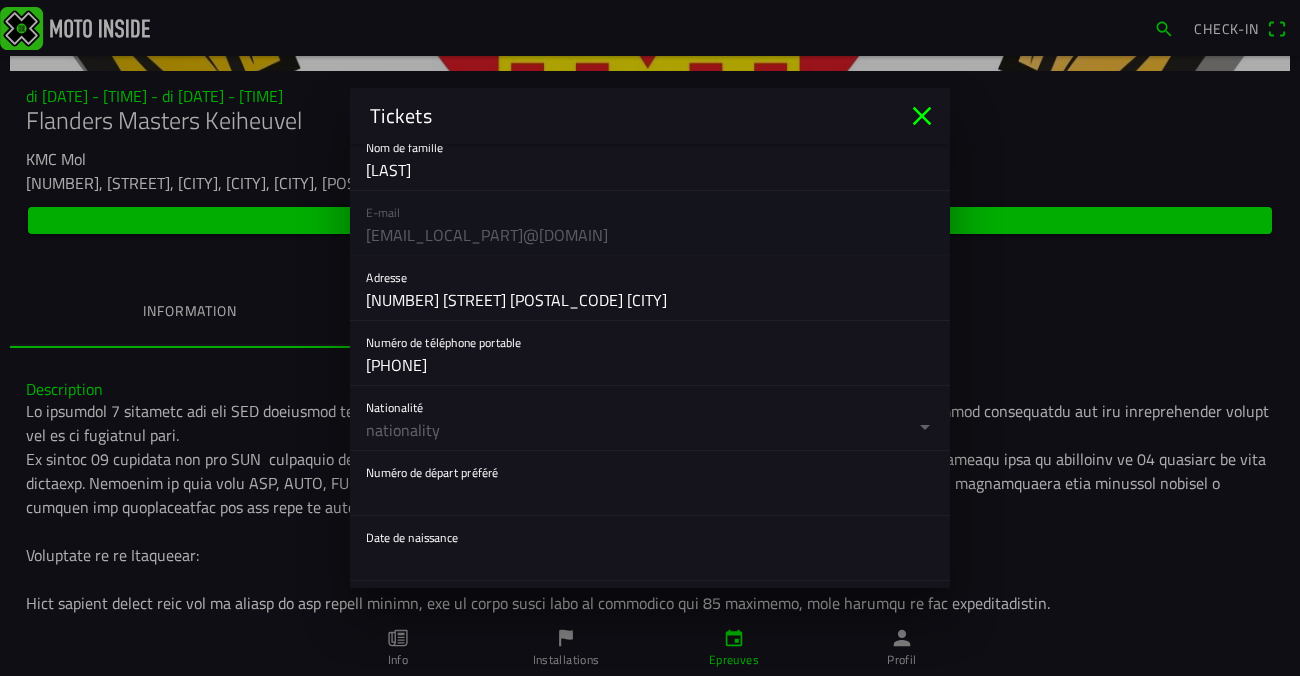 click 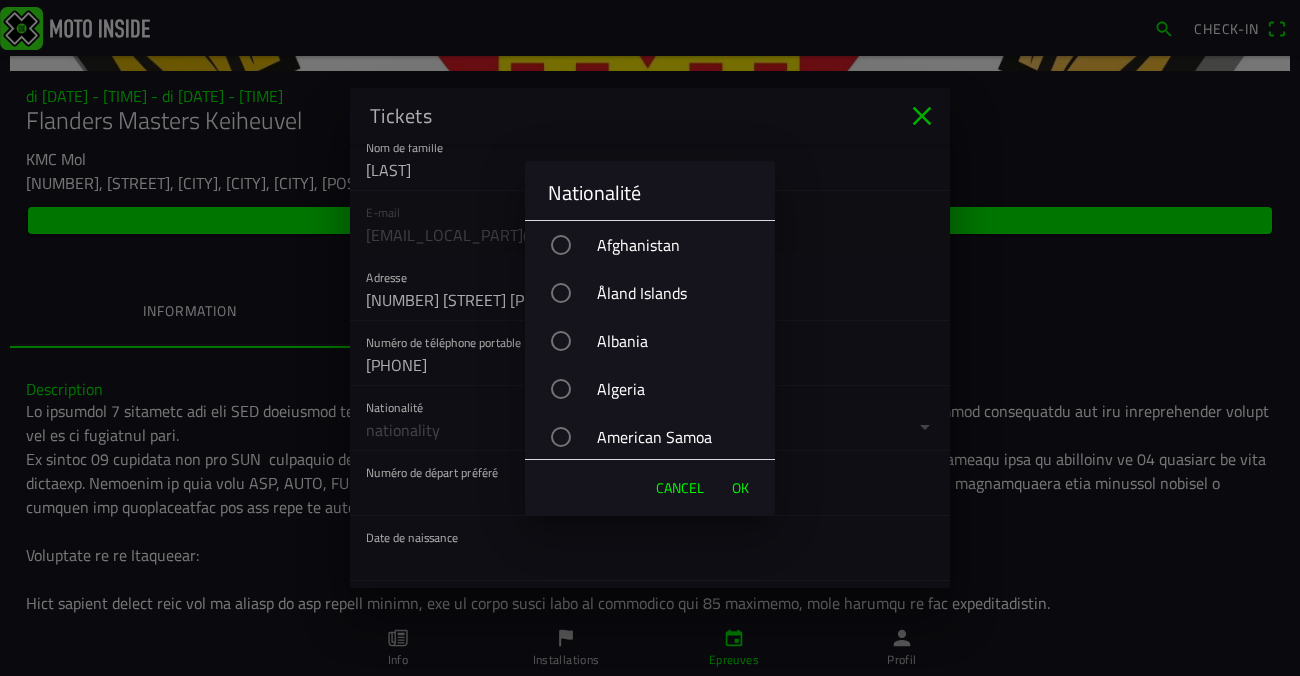 drag, startPoint x: 705, startPoint y: 239, endPoint x: 667, endPoint y: 522, distance: 285.53983 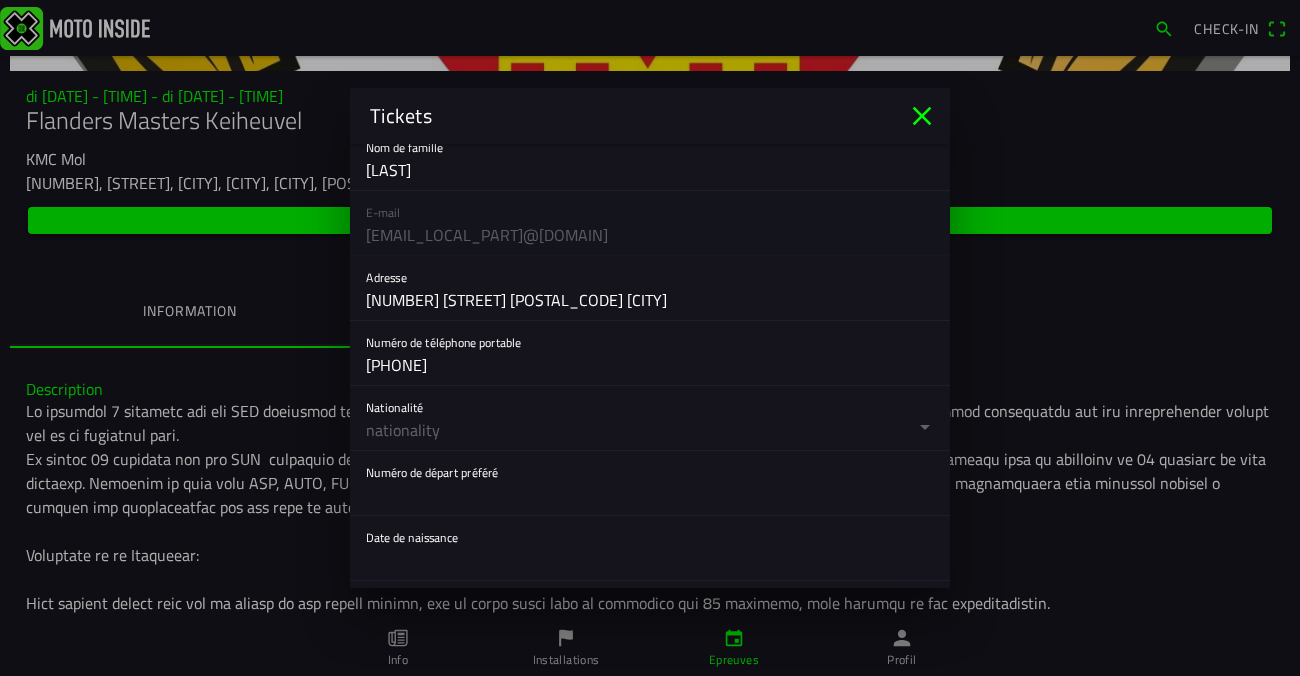 click at bounding box center (650, 338) 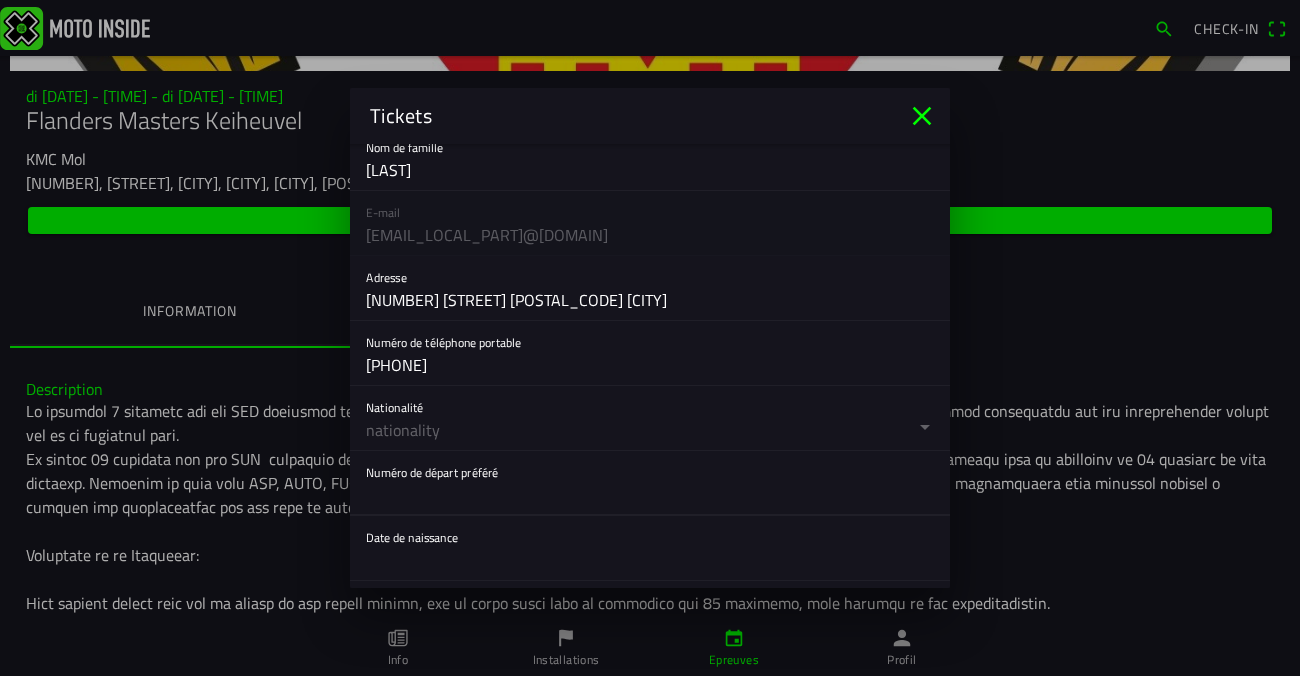 click 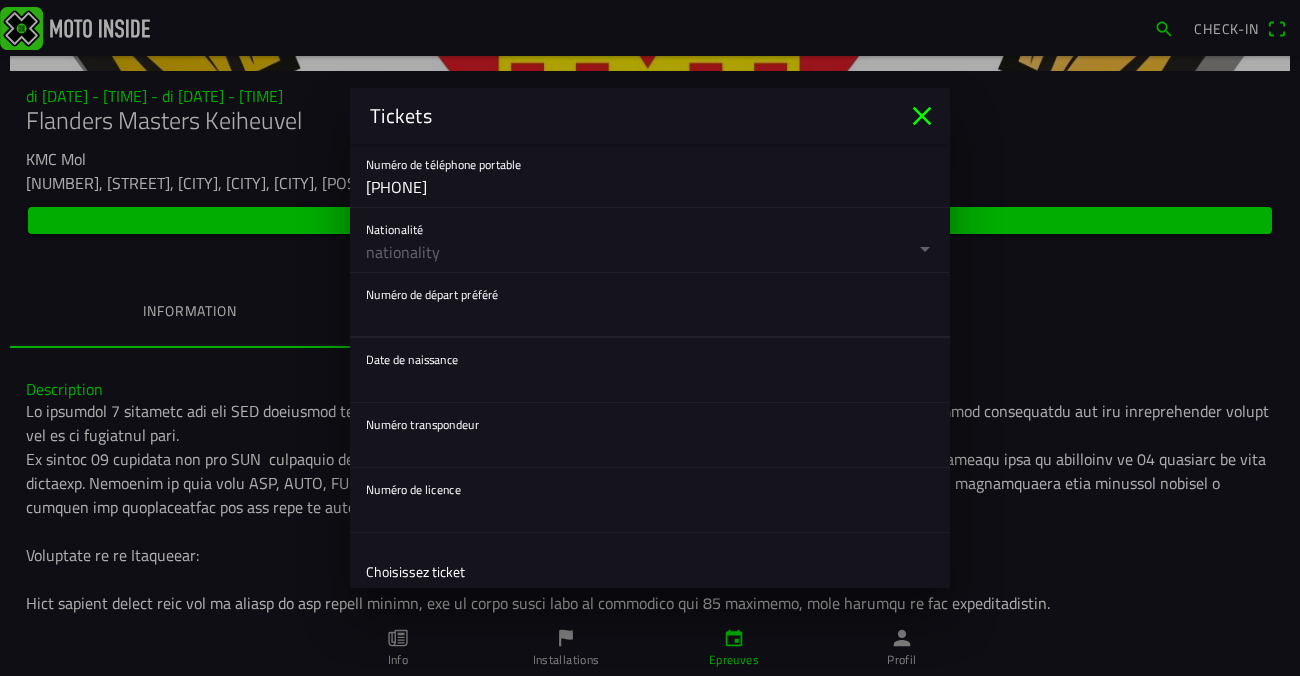 scroll, scrollTop: 318, scrollLeft: 0, axis: vertical 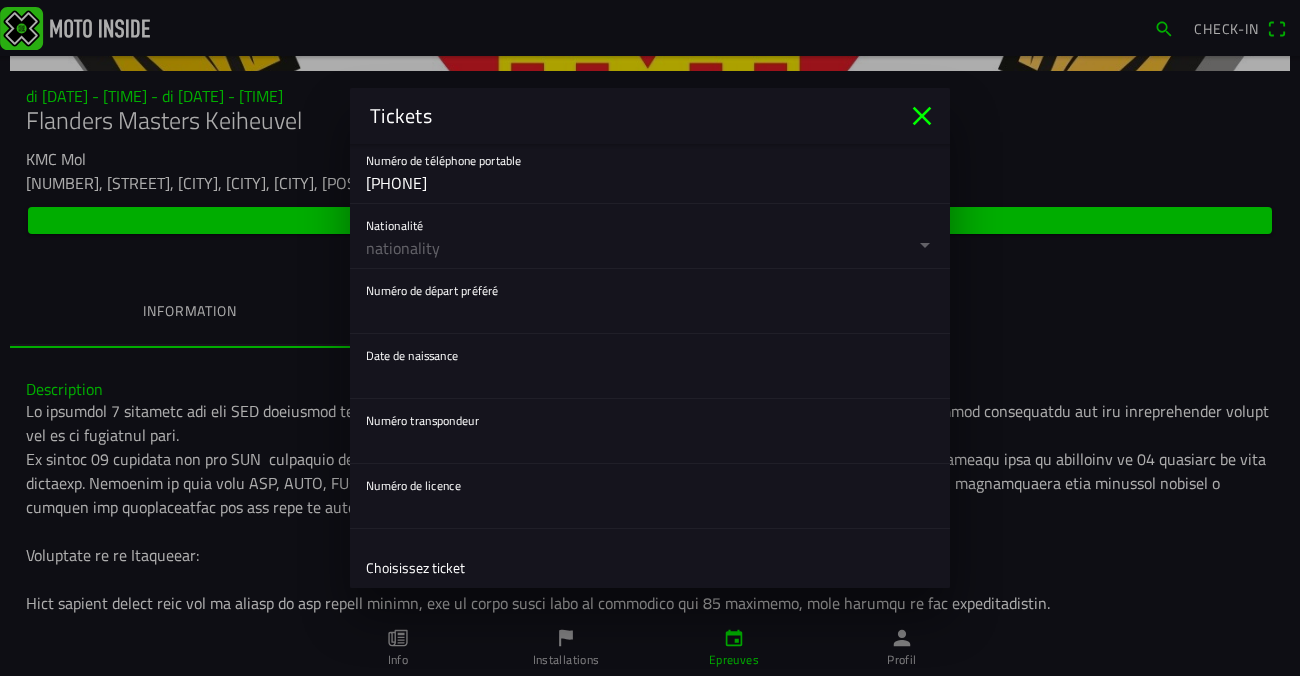click 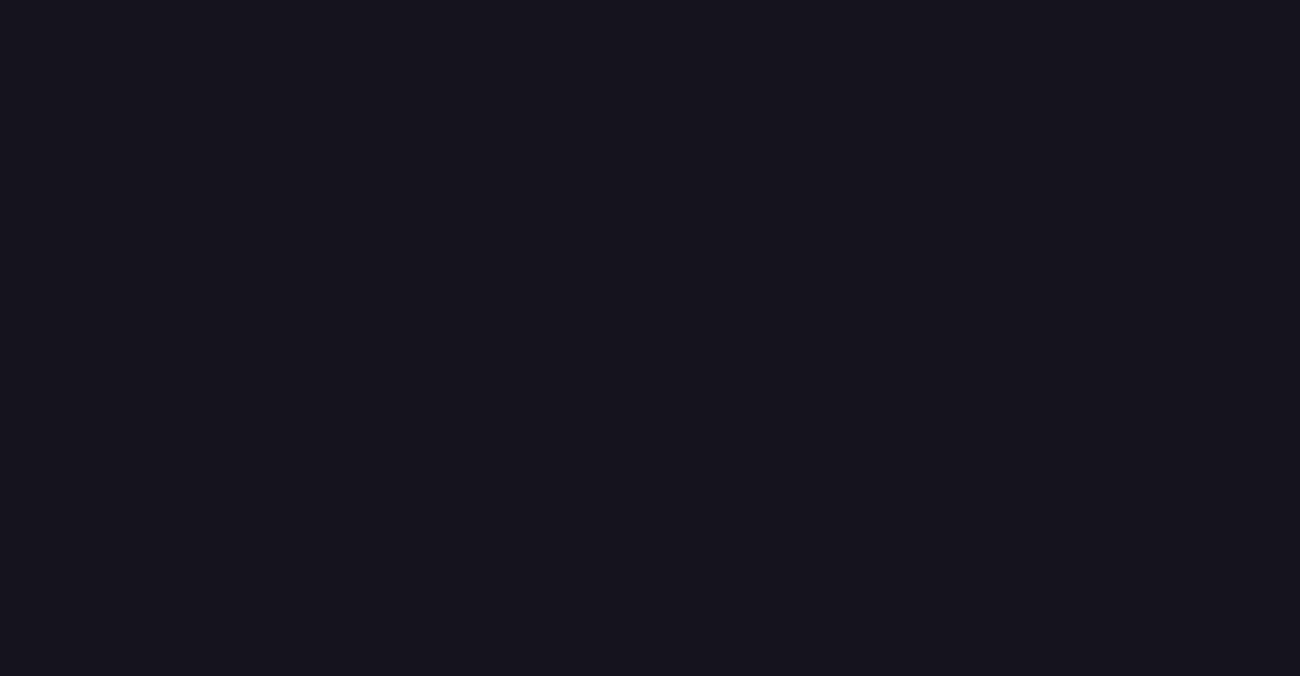 scroll, scrollTop: 0, scrollLeft: 0, axis: both 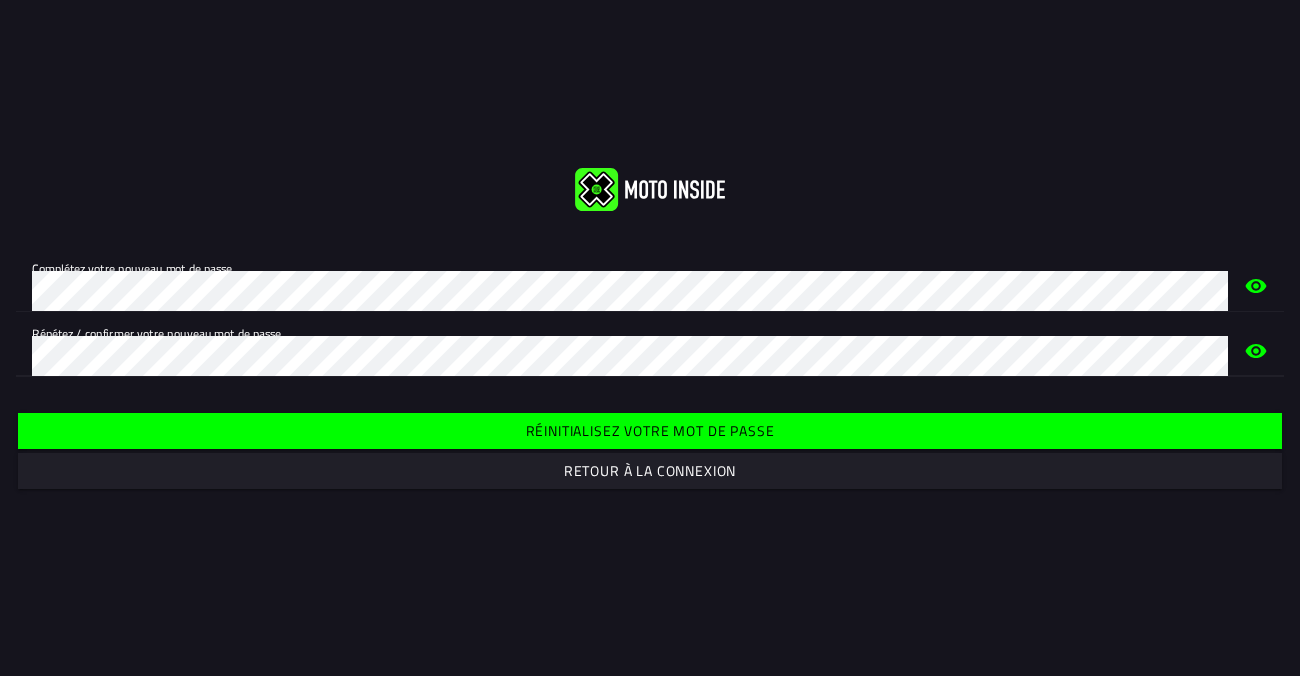 click on "Réinitialisez votre mot de passe" at bounding box center [649, 431] 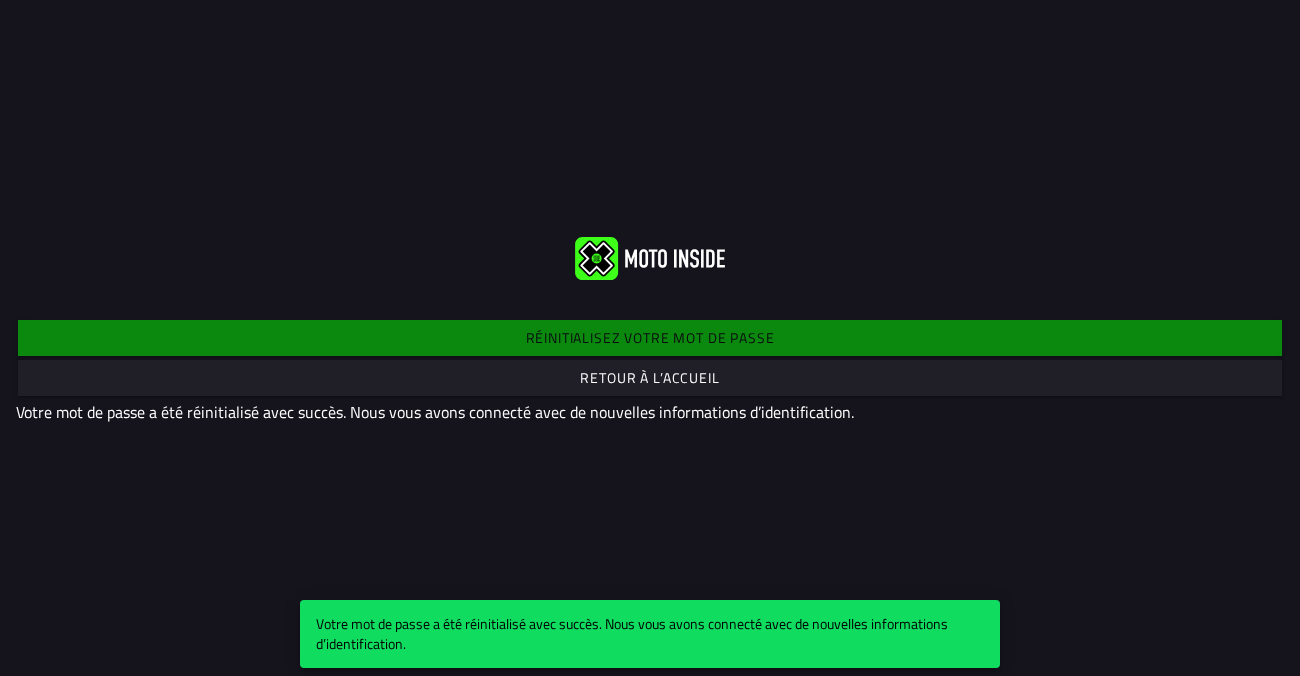 click on "Retour à l’accueil" at bounding box center (649, 378) 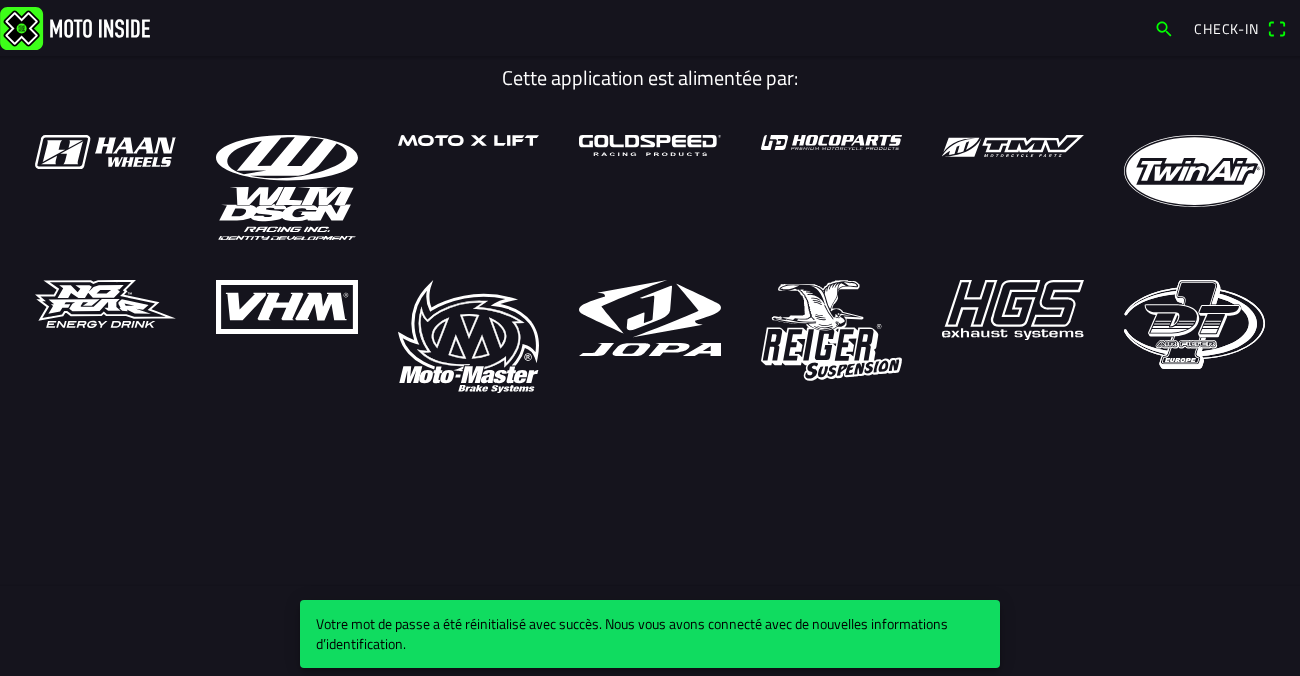 click on "Cette application est alimentée par:" at bounding box center (650, 349) 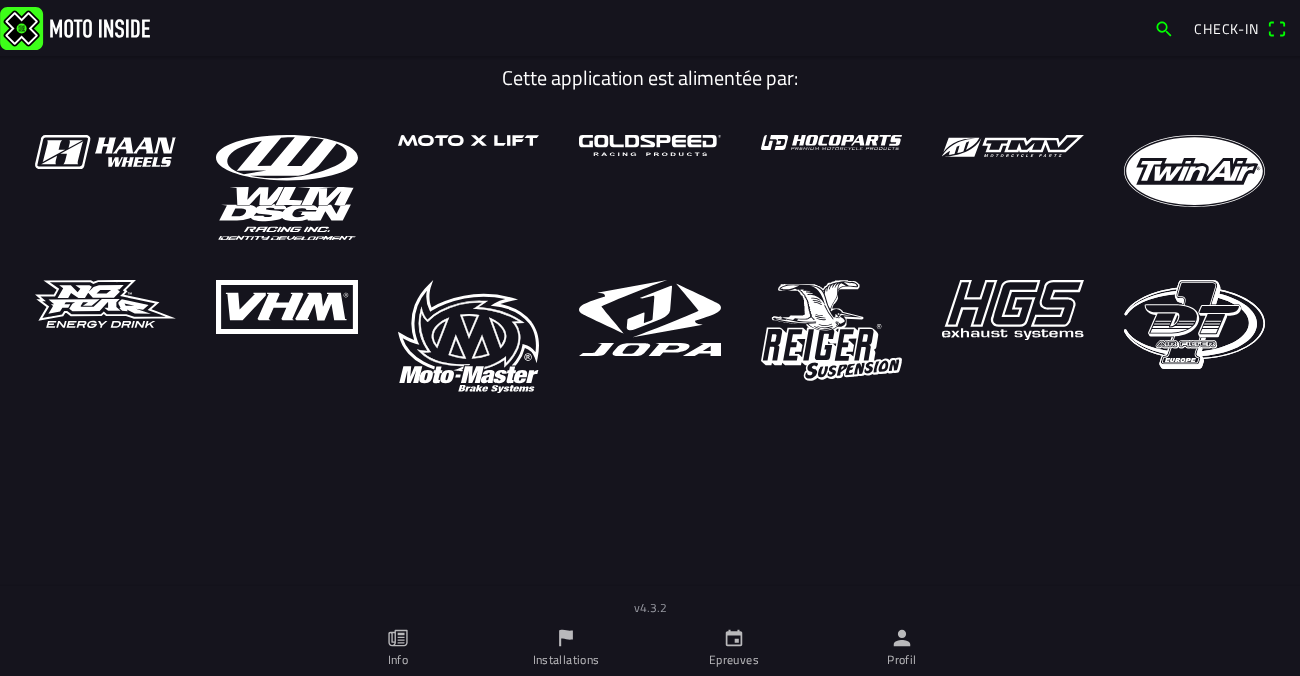 click on "Check-in" at bounding box center [1240, 29] 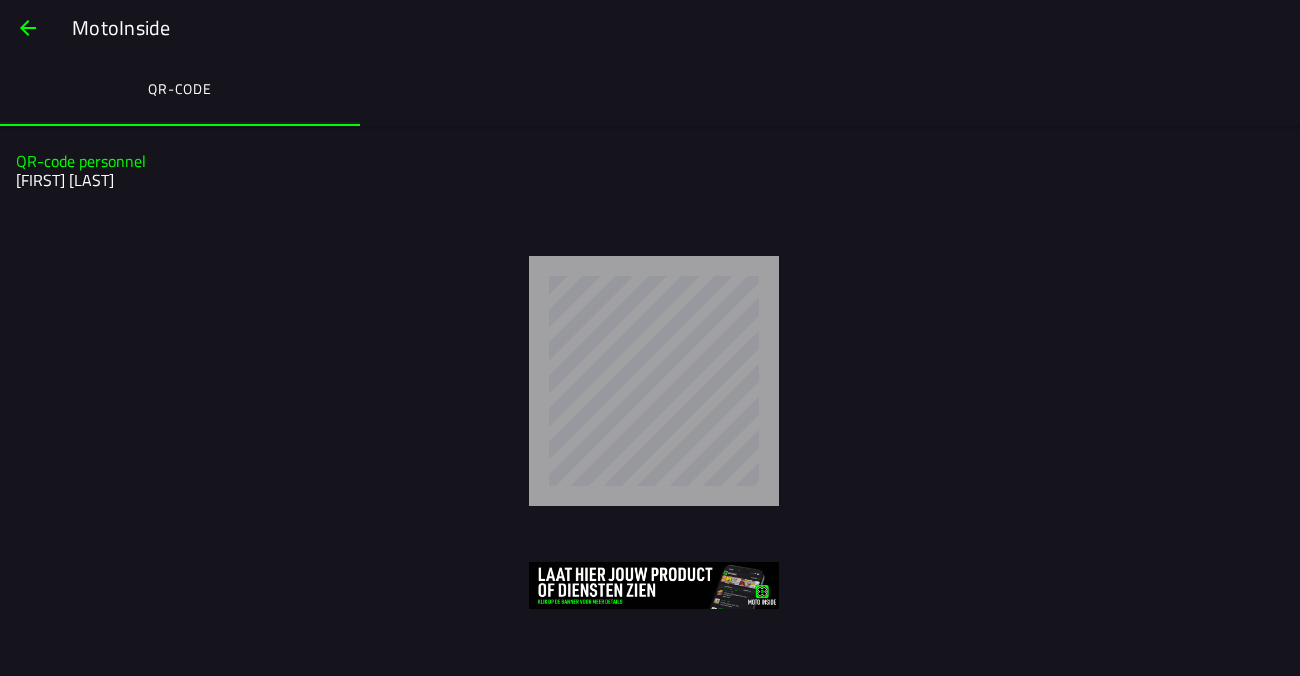 click on "QR-code" 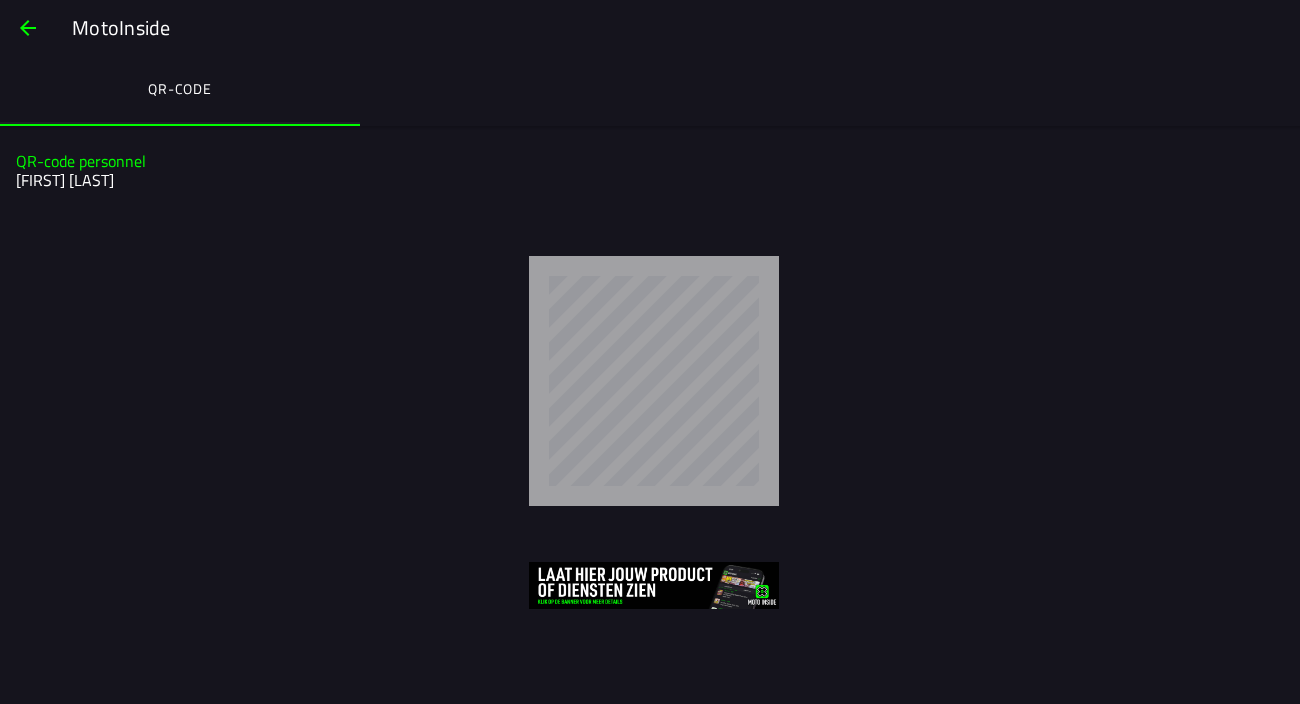 scroll, scrollTop: 0, scrollLeft: 0, axis: both 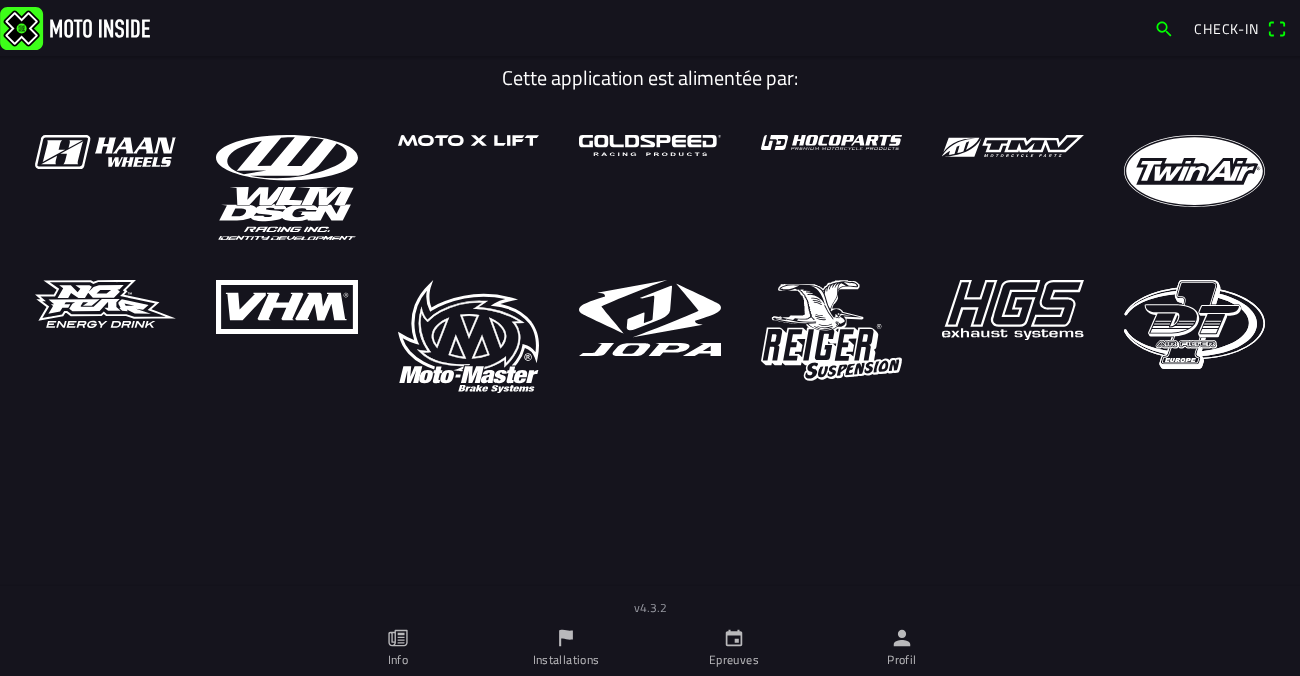 click 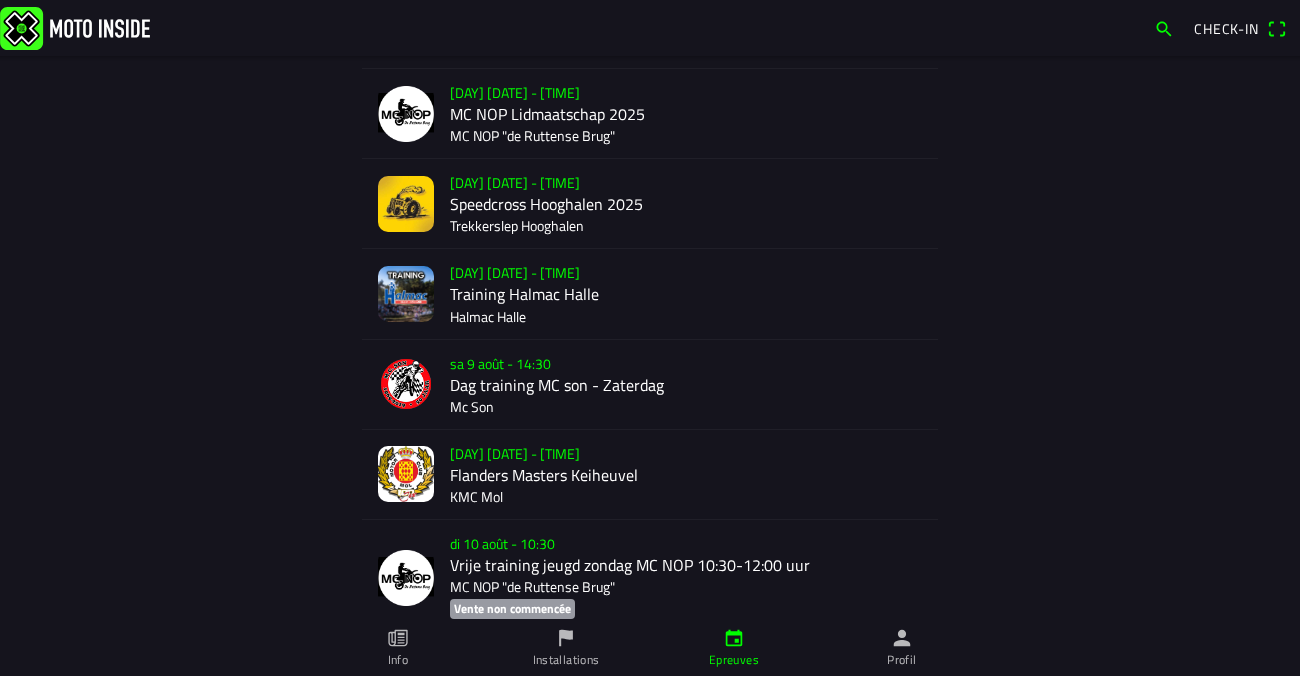 scroll, scrollTop: 1095, scrollLeft: 0, axis: vertical 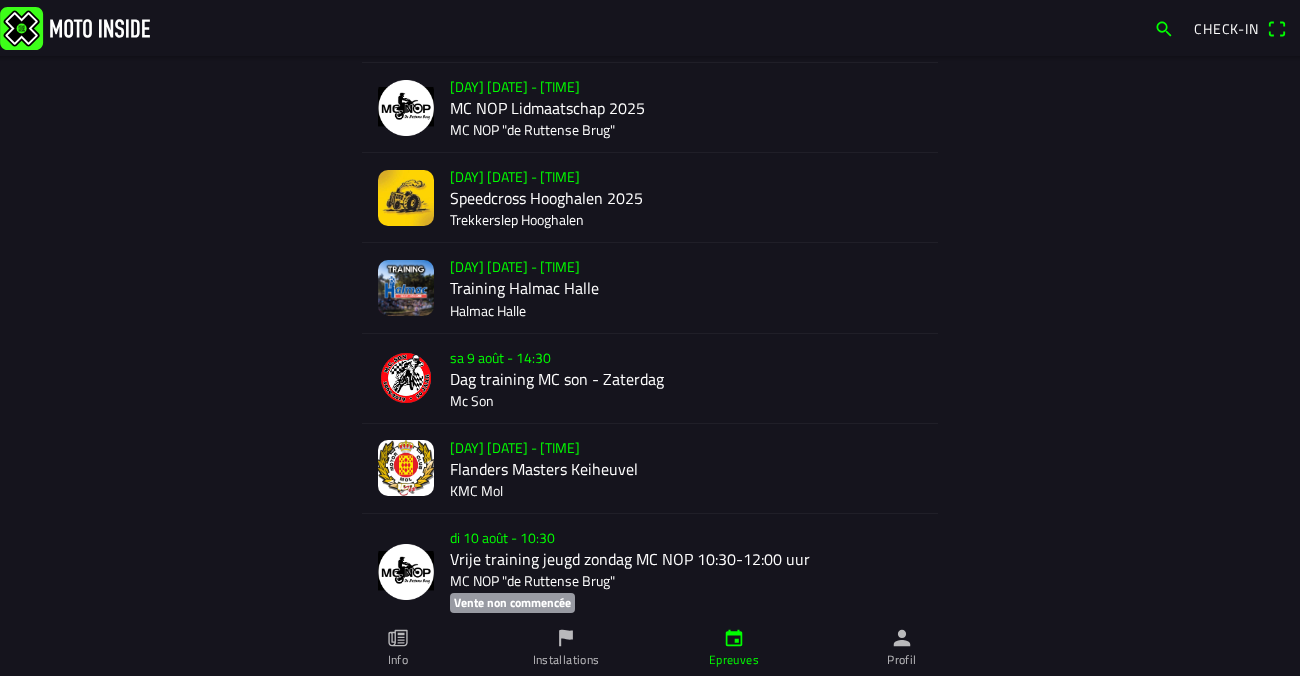 click on "di [DATE] - [TIME] [BRAND] [BRAND] [BRAND]" 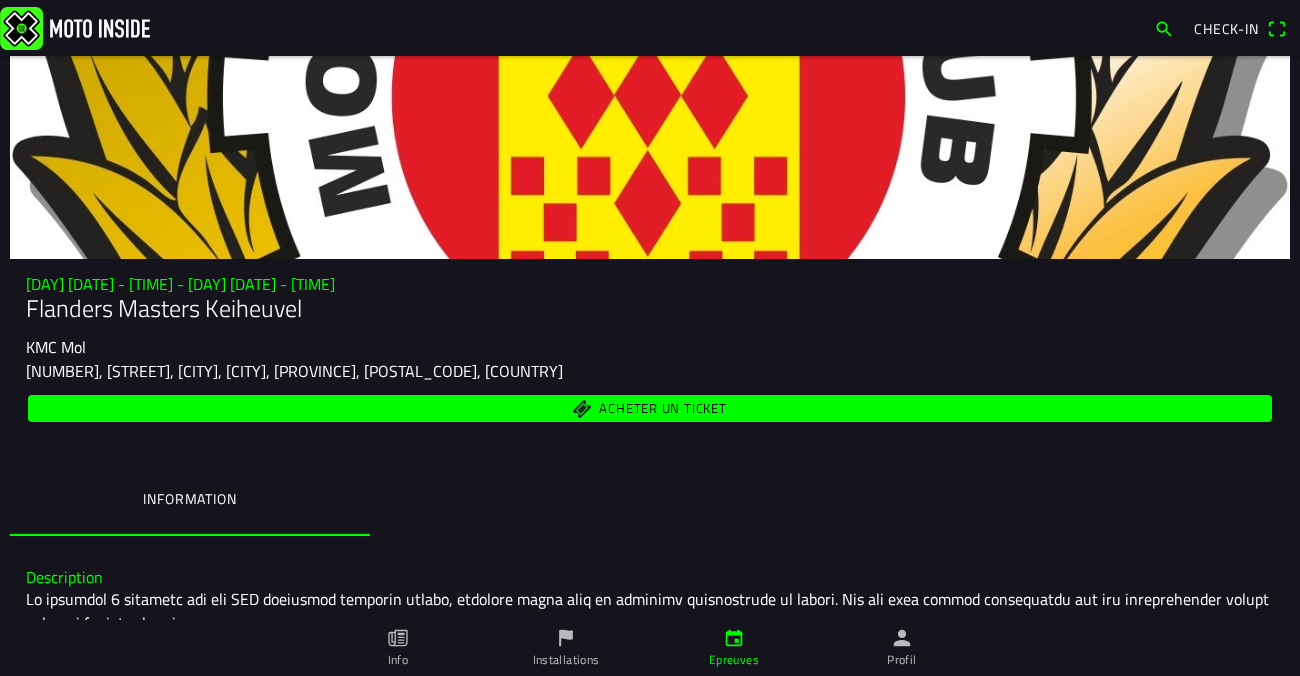 click on "Acheter un ticket" at bounding box center [650, 408] 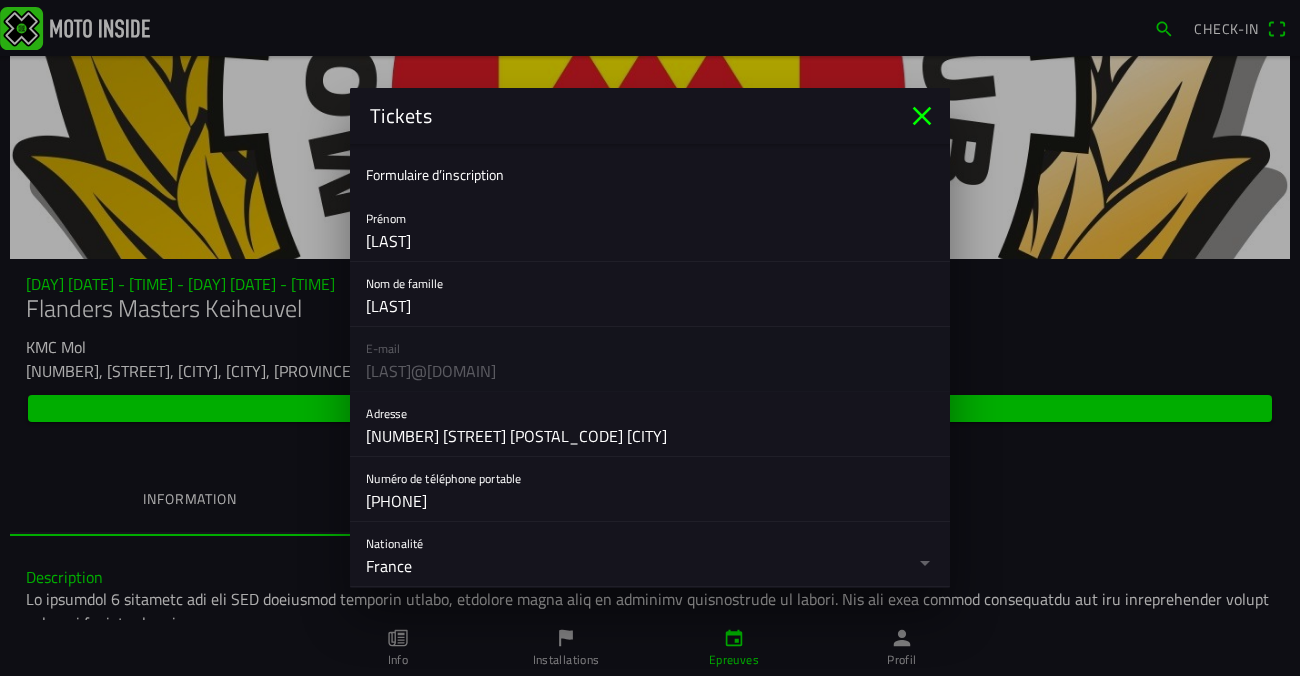 click 